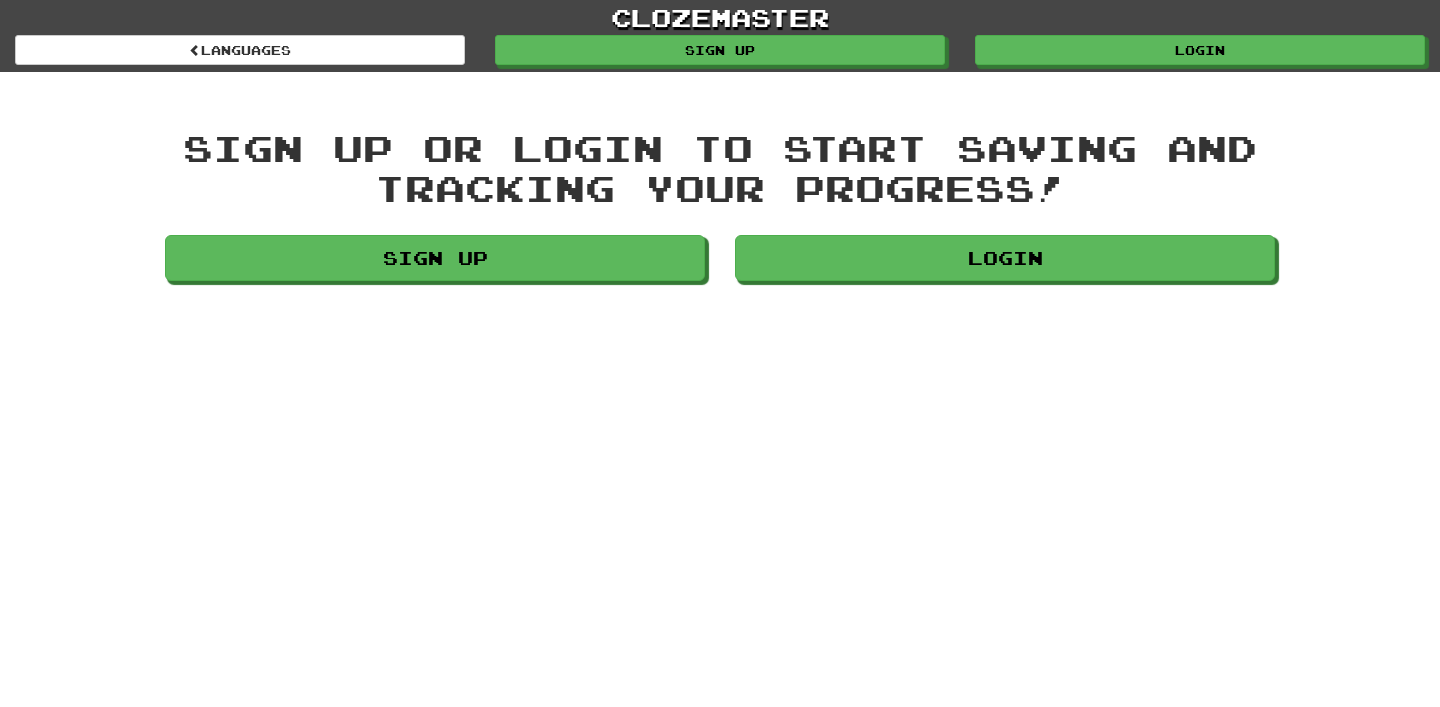scroll, scrollTop: 0, scrollLeft: 0, axis: both 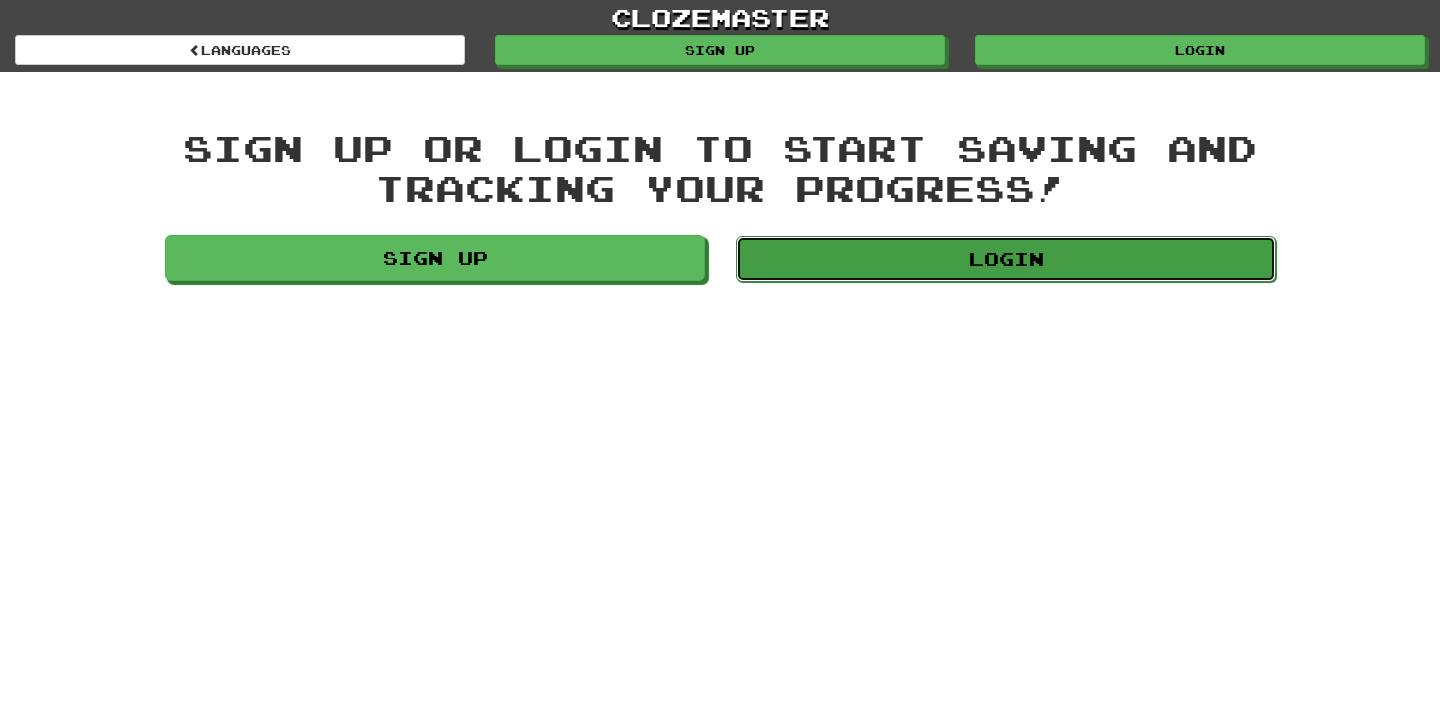 click on "Login" at bounding box center [1006, 259] 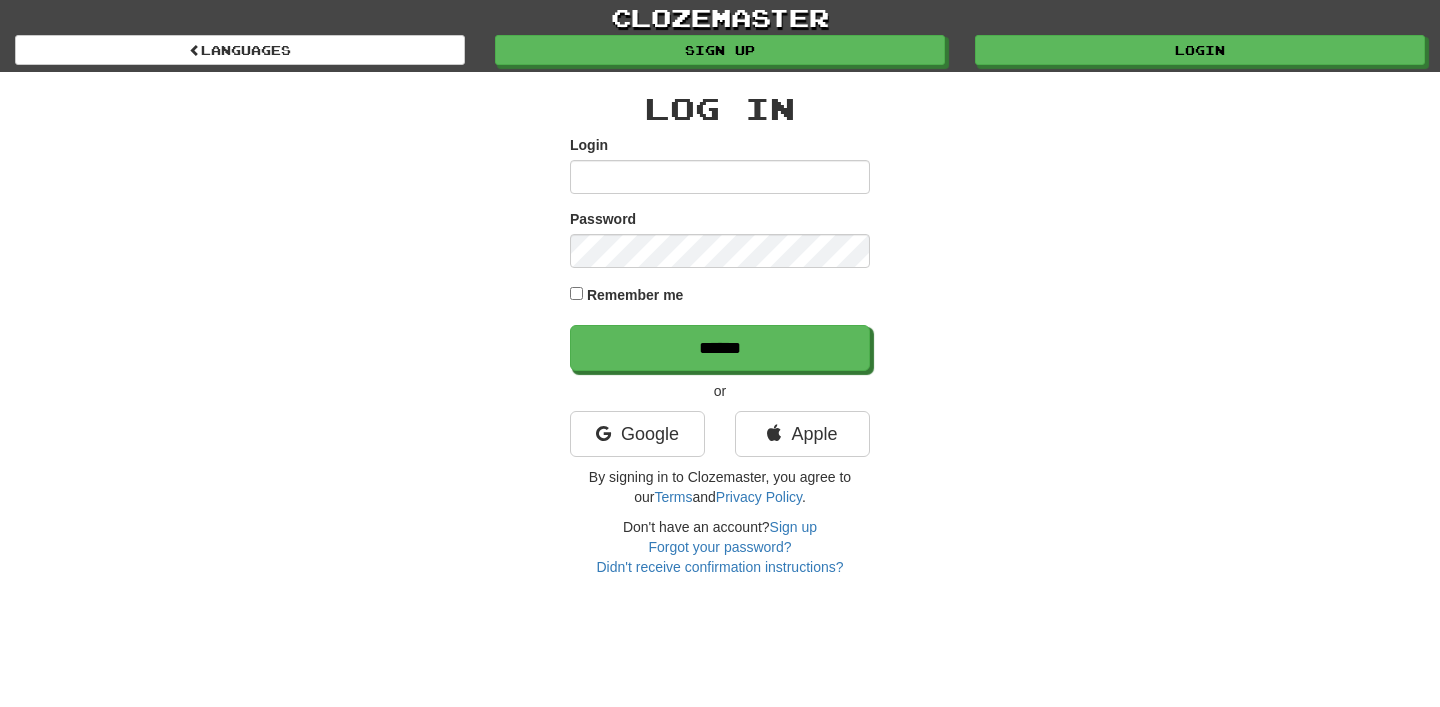 scroll, scrollTop: 0, scrollLeft: 0, axis: both 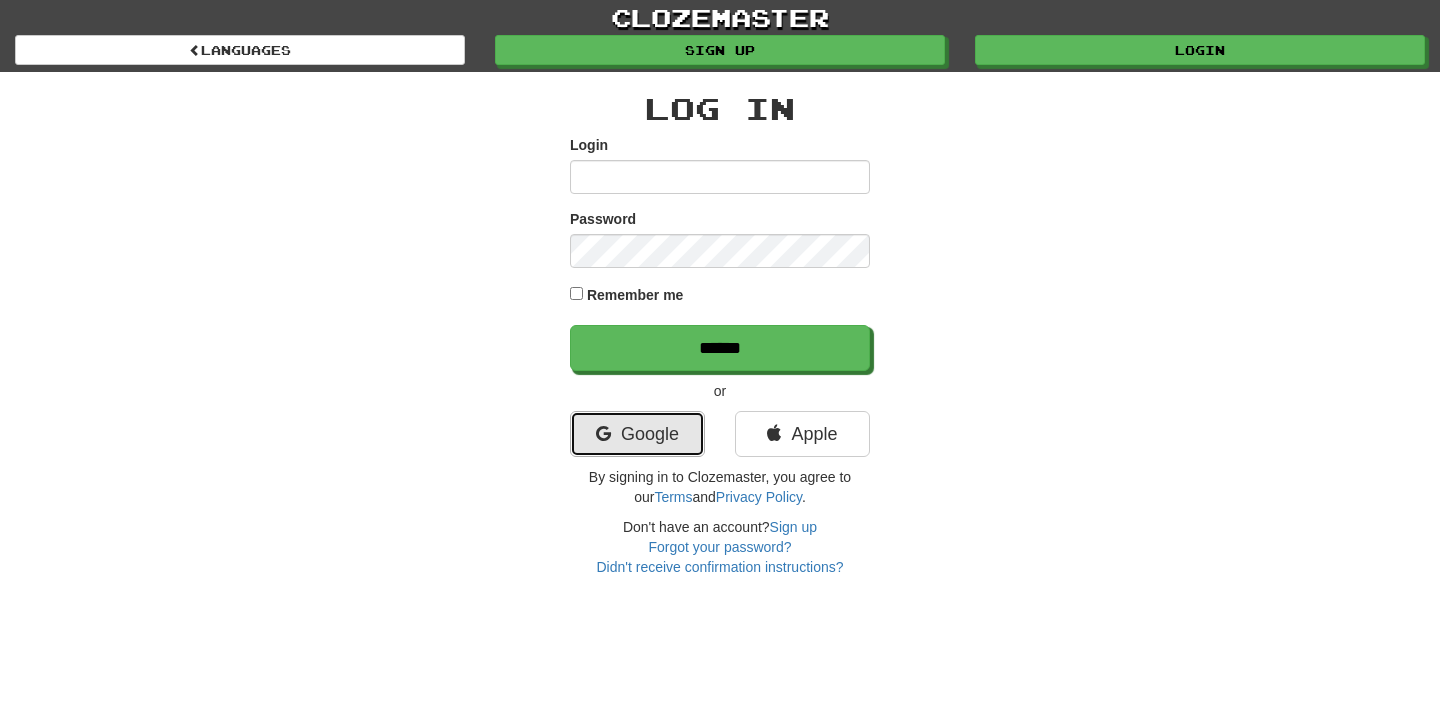 click on "Google" at bounding box center [637, 434] 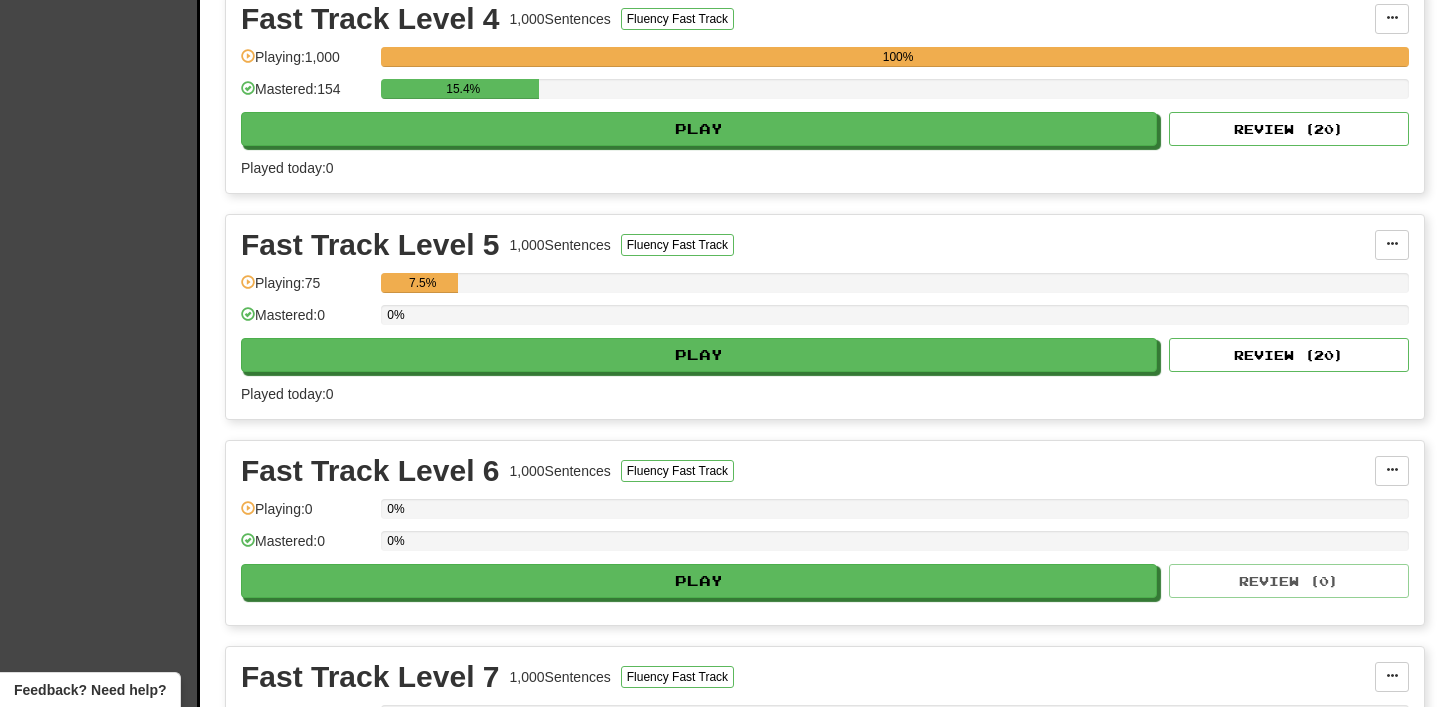 scroll, scrollTop: 924, scrollLeft: 0, axis: vertical 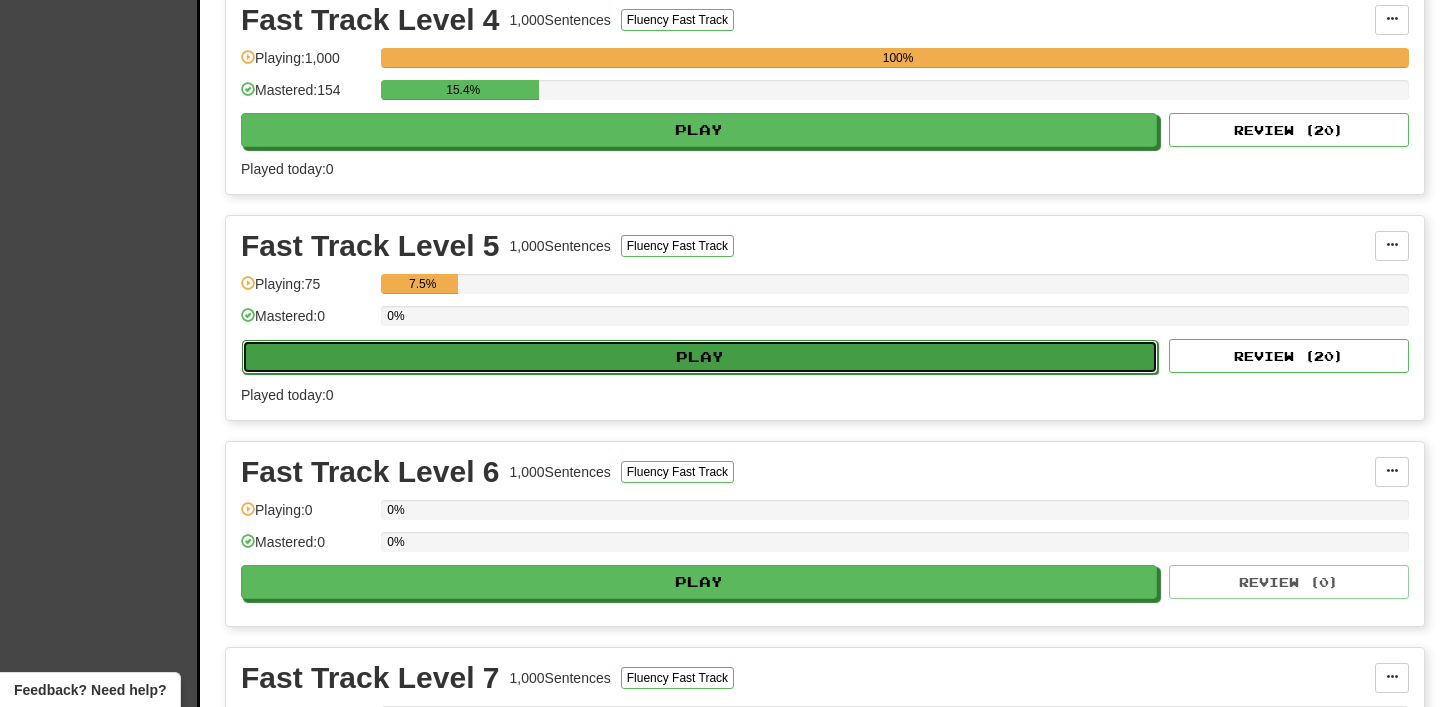 click on "Play" at bounding box center (700, 357) 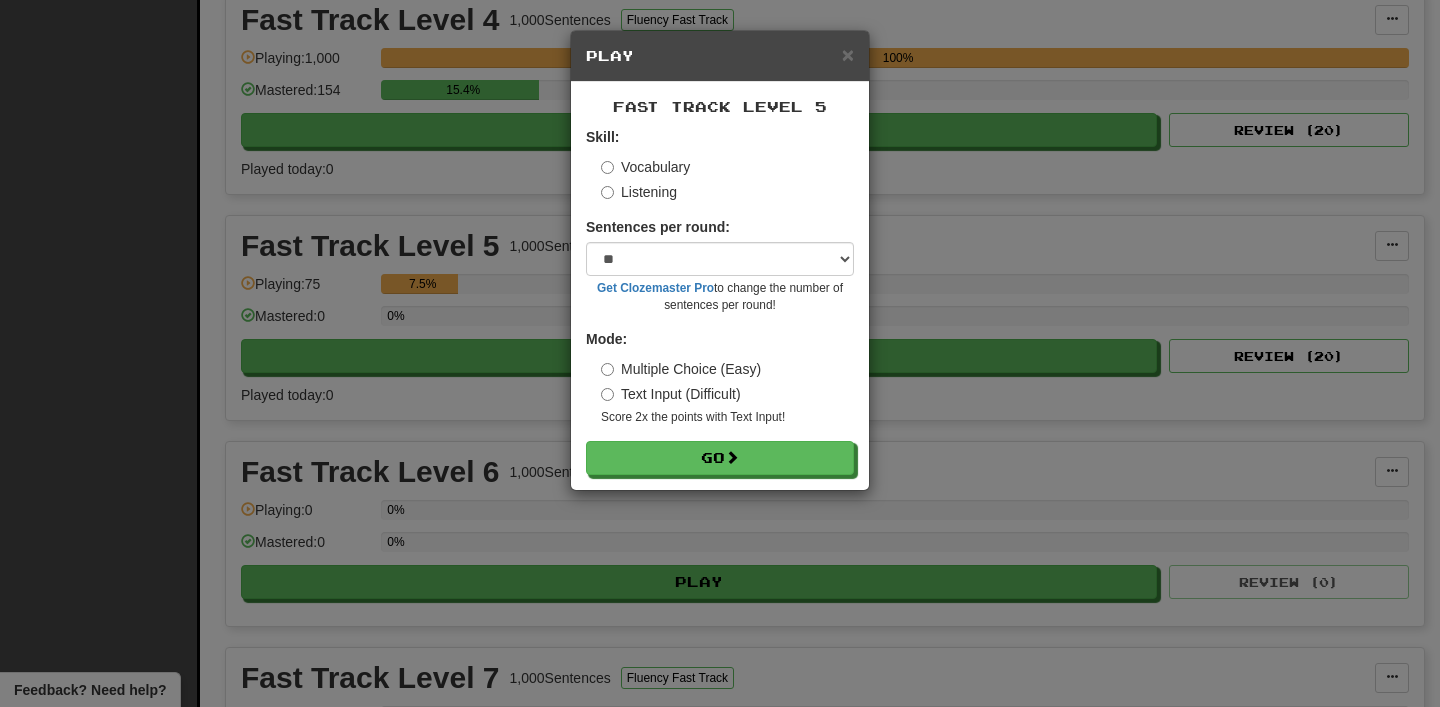 click on "× Play Fast Track Level 5 Skill: Vocabulary Listening Sentences per round: * ** ** ** ** ** *** ******** Get Clozemaster Pro  to change the number of sentences per round! Mode: Multiple Choice (Easy) Text Input (Difficult) Score 2x the points with Text Input ! Go" at bounding box center (720, 353) 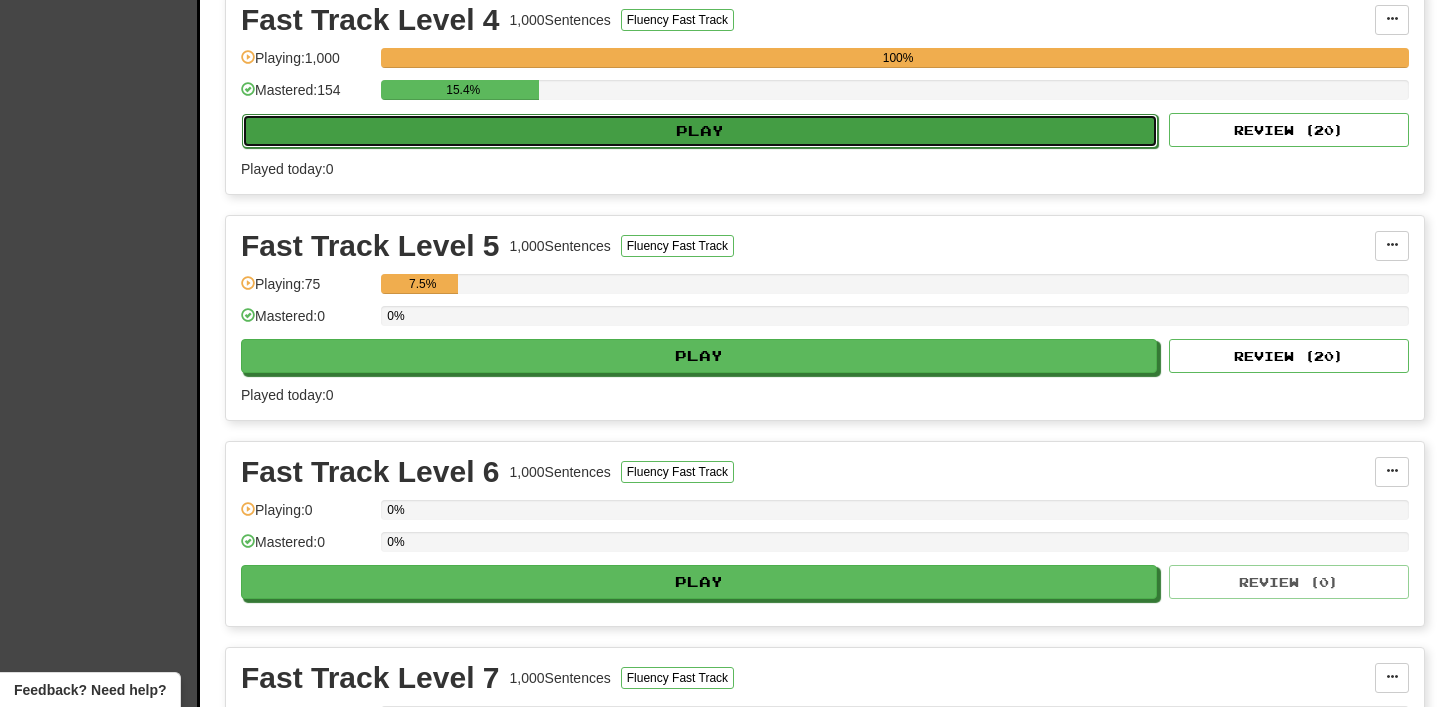 click on "Play" at bounding box center (700, 131) 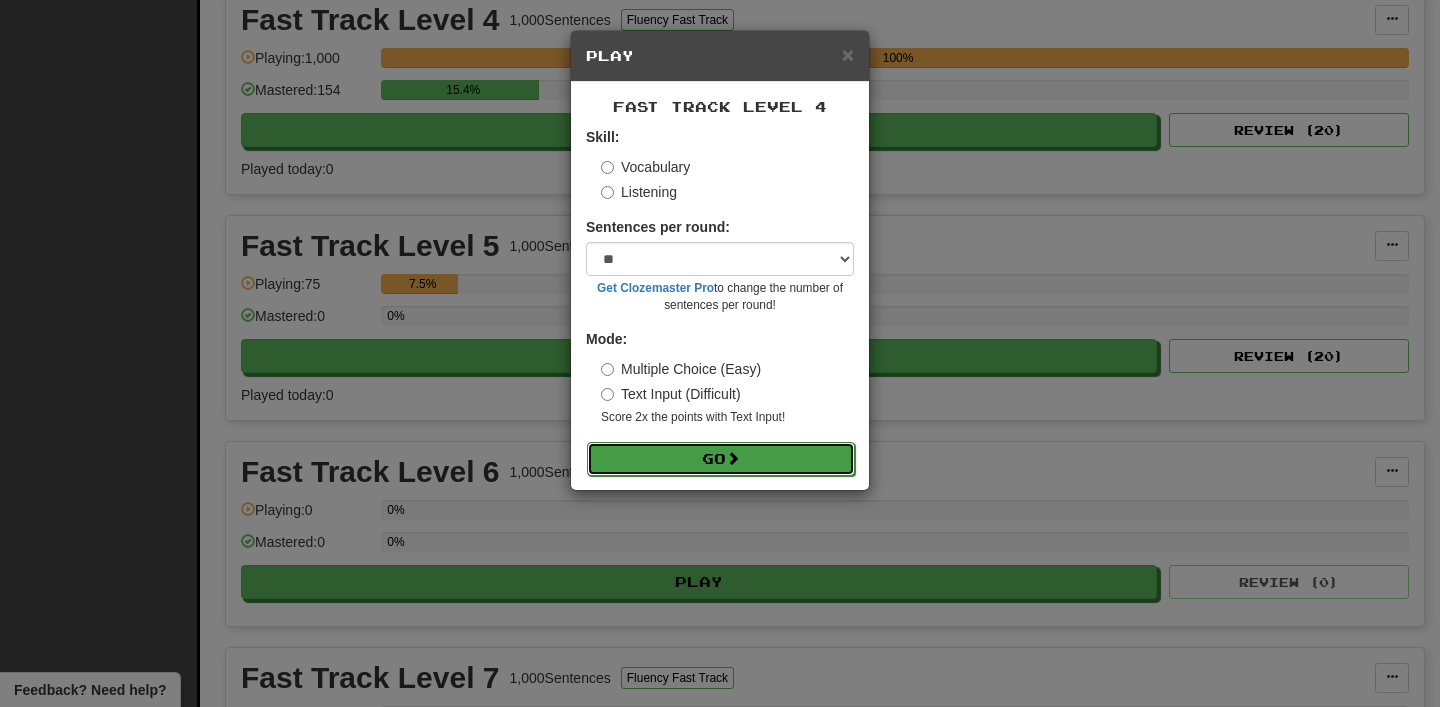 click at bounding box center (733, 458) 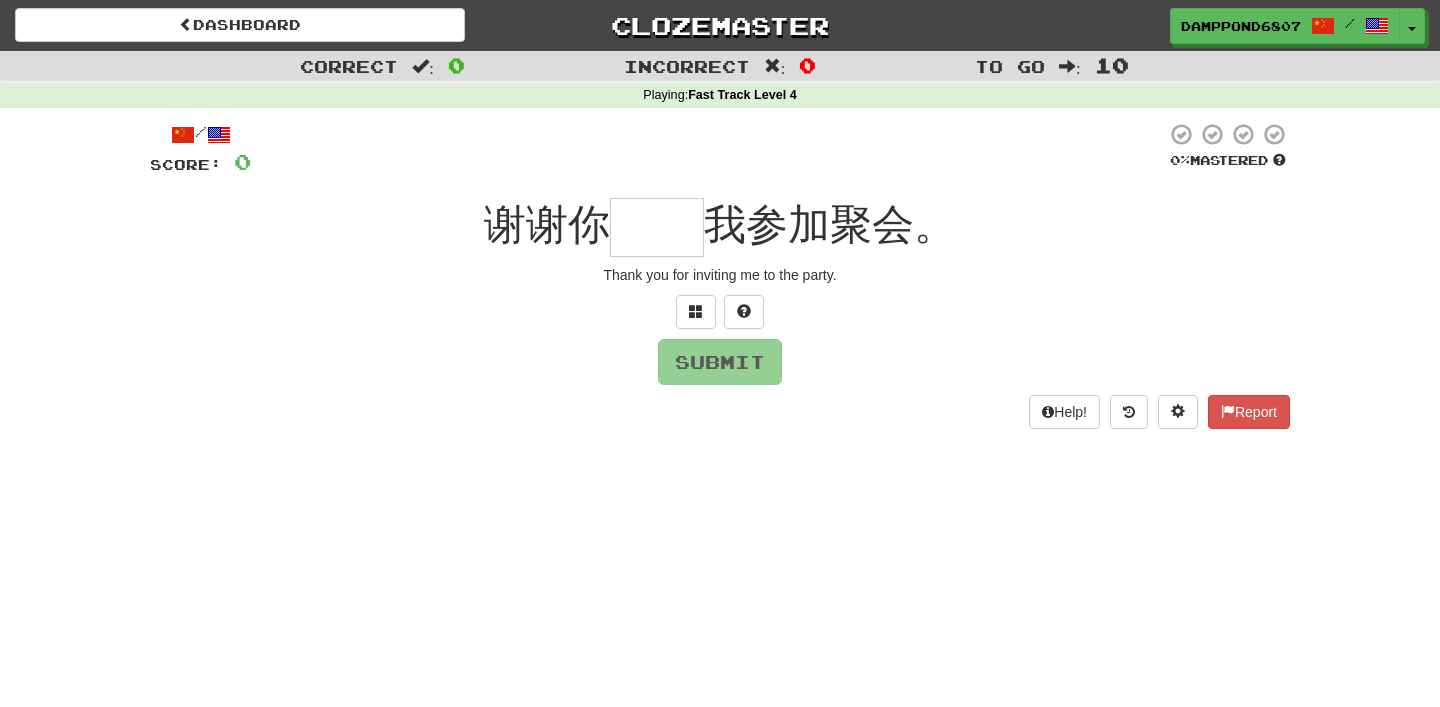 scroll, scrollTop: 0, scrollLeft: 0, axis: both 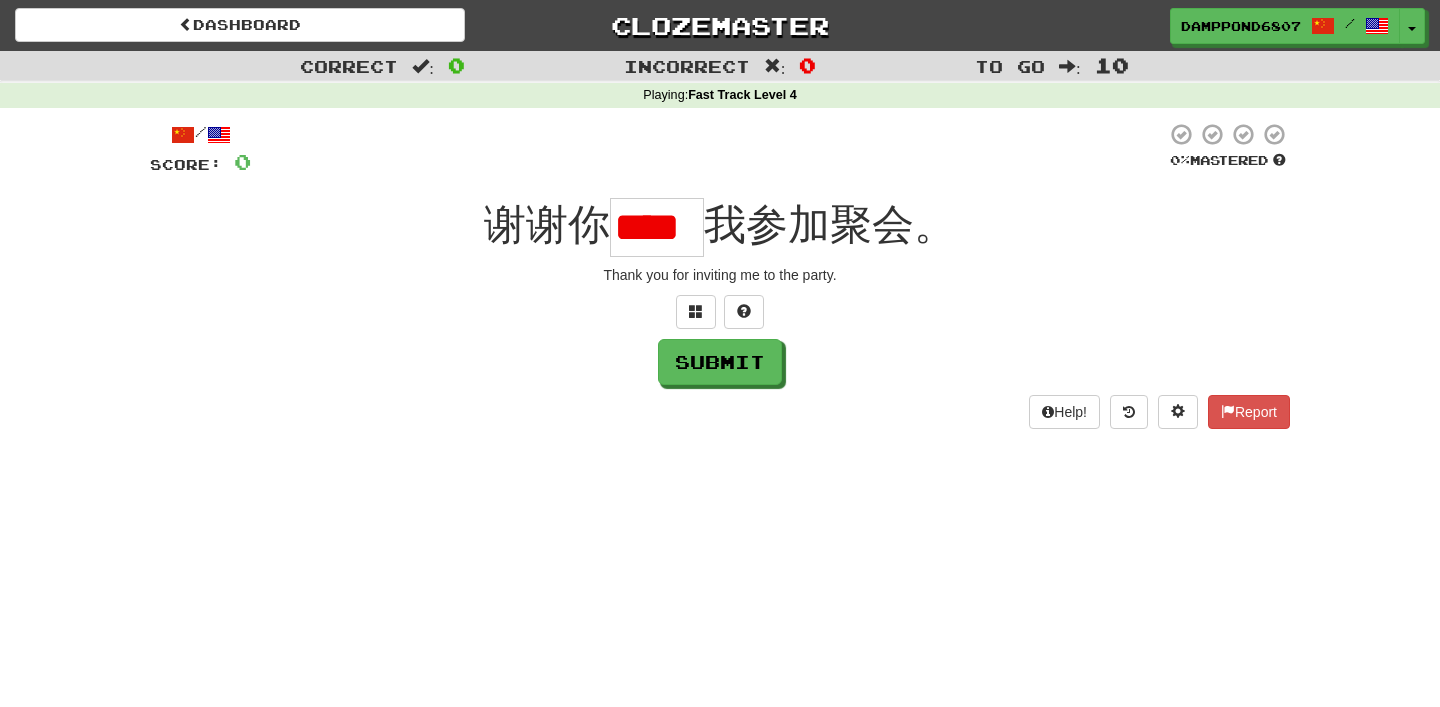 type on "*" 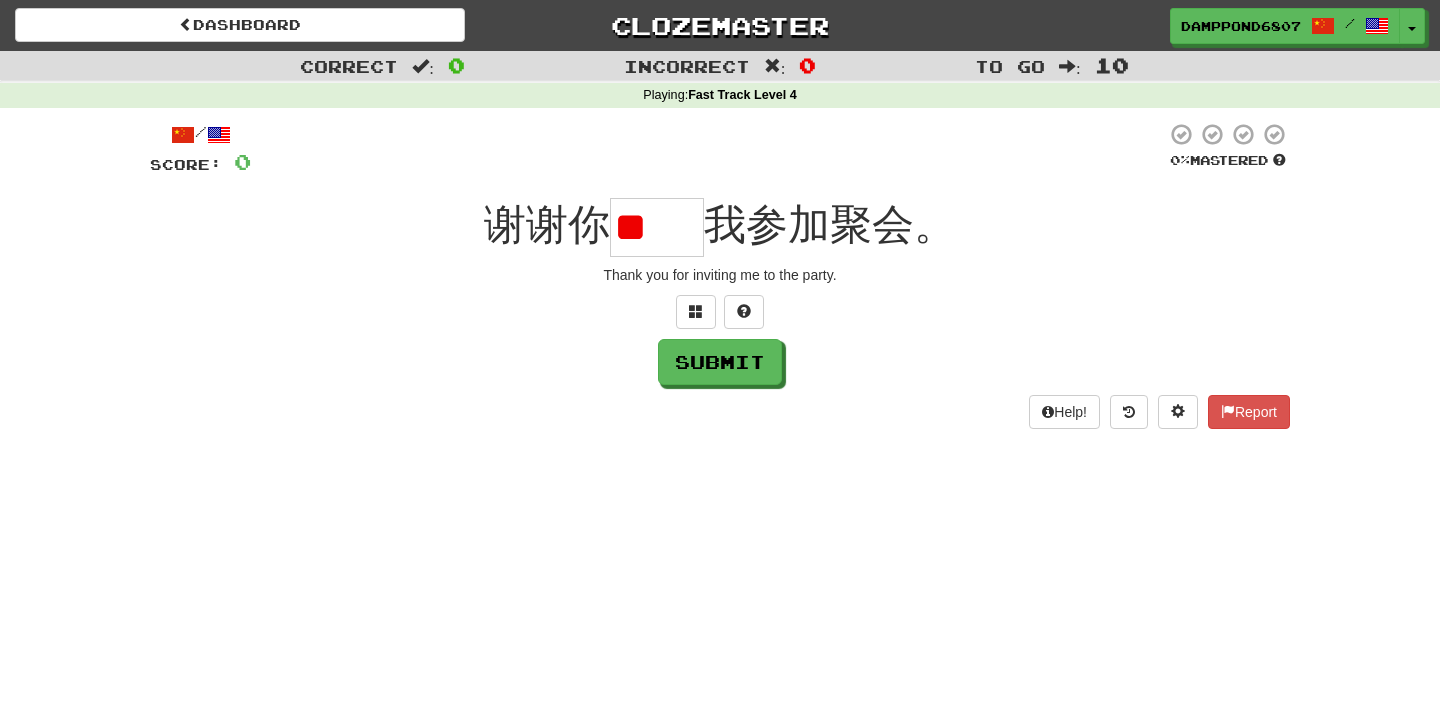 type on "*" 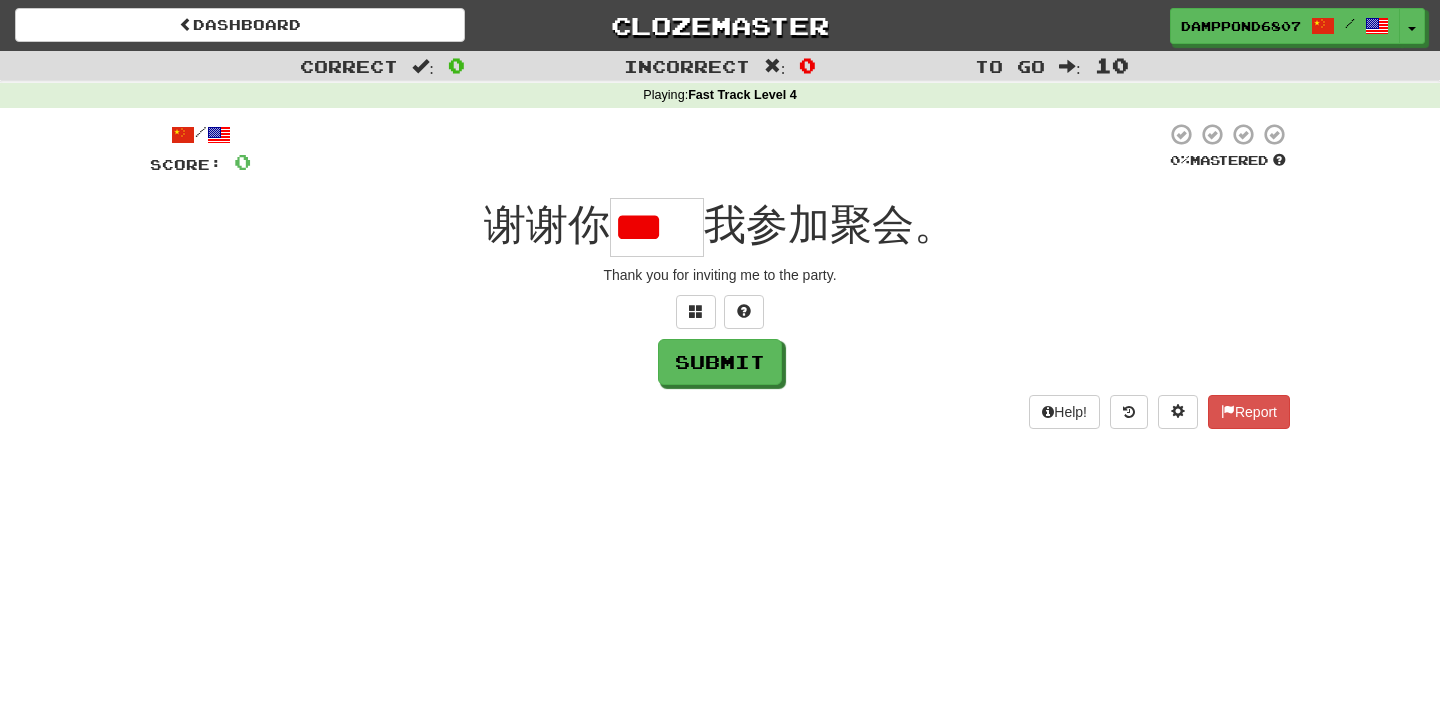 type on "*" 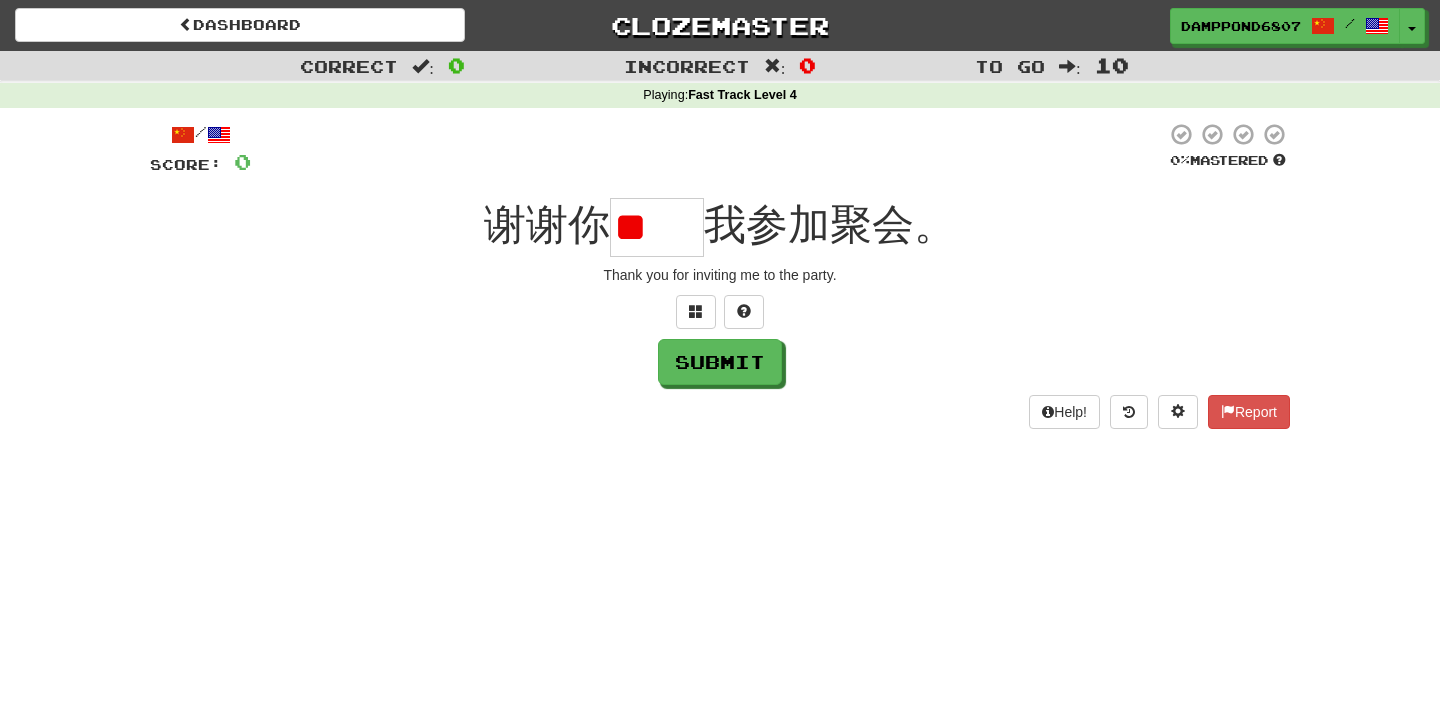 scroll, scrollTop: 0, scrollLeft: 0, axis: both 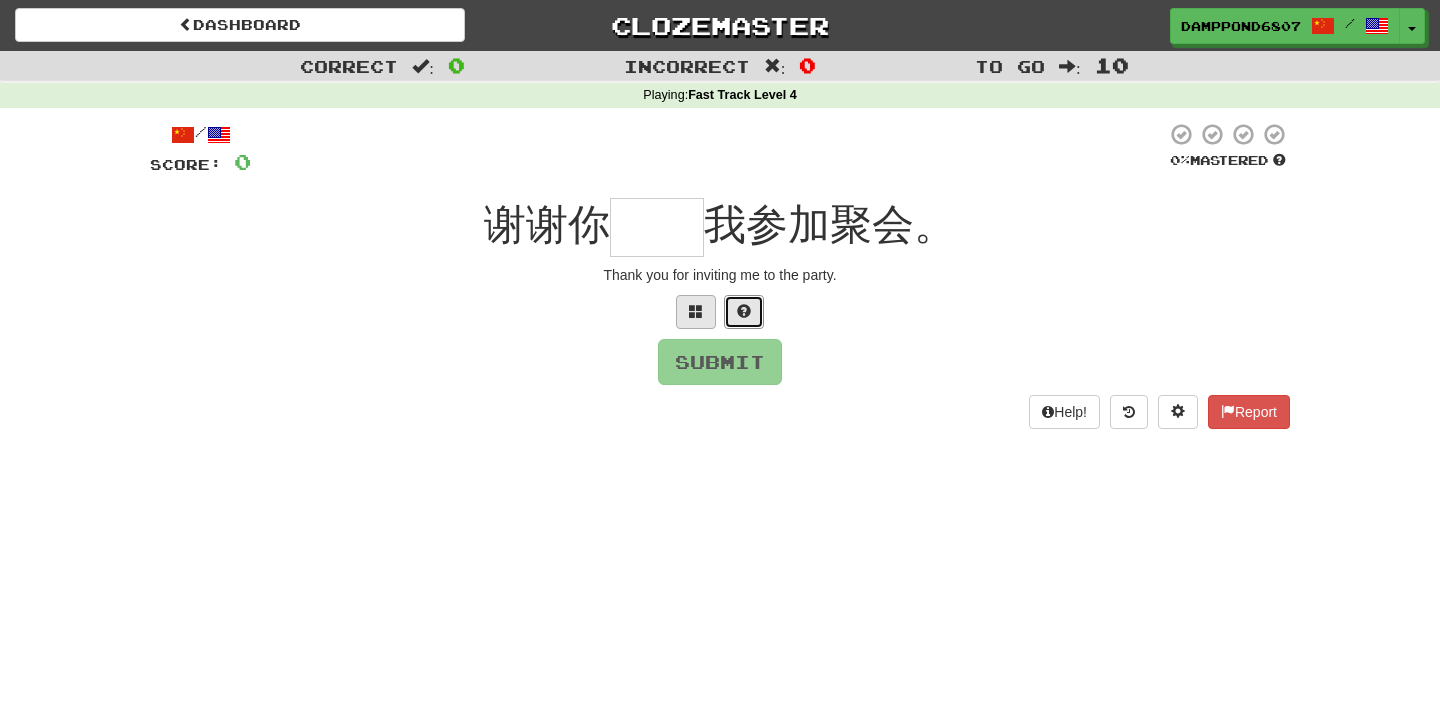 click at bounding box center (744, 312) 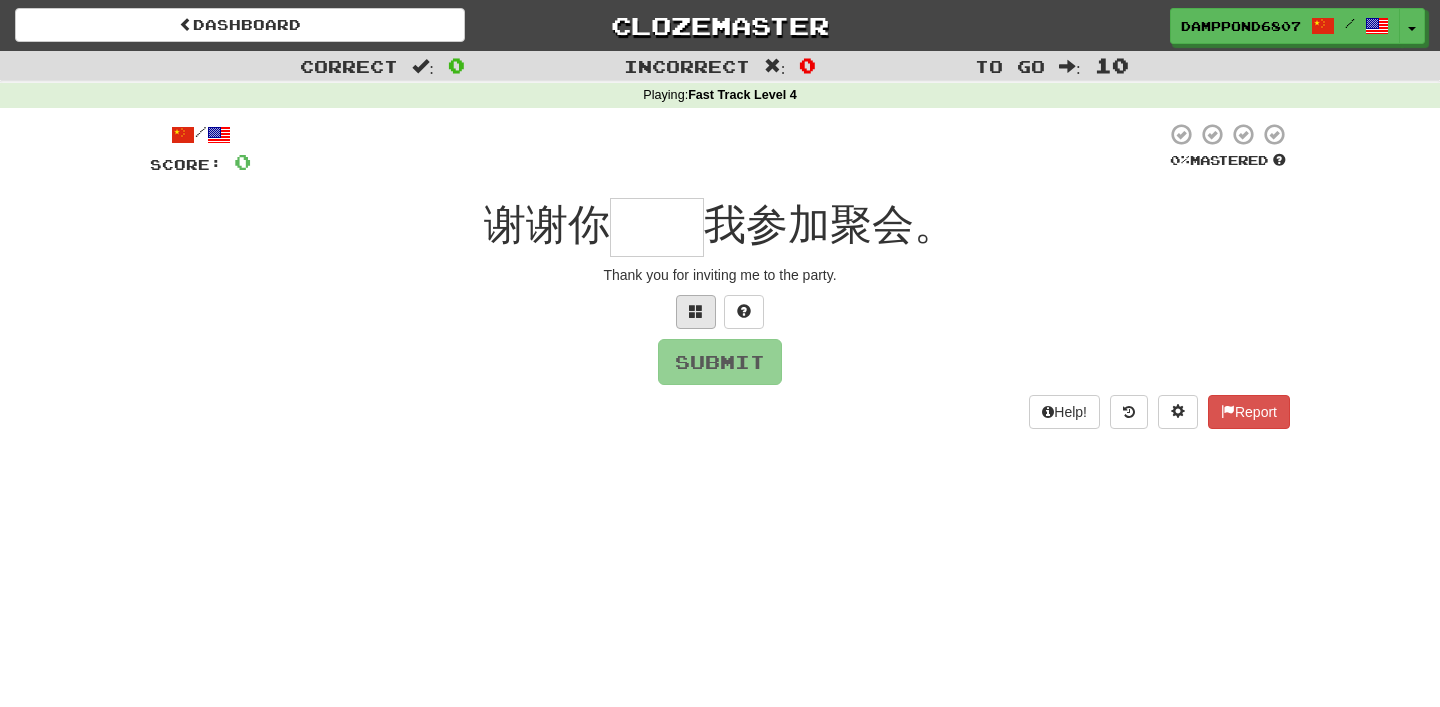 type on "*" 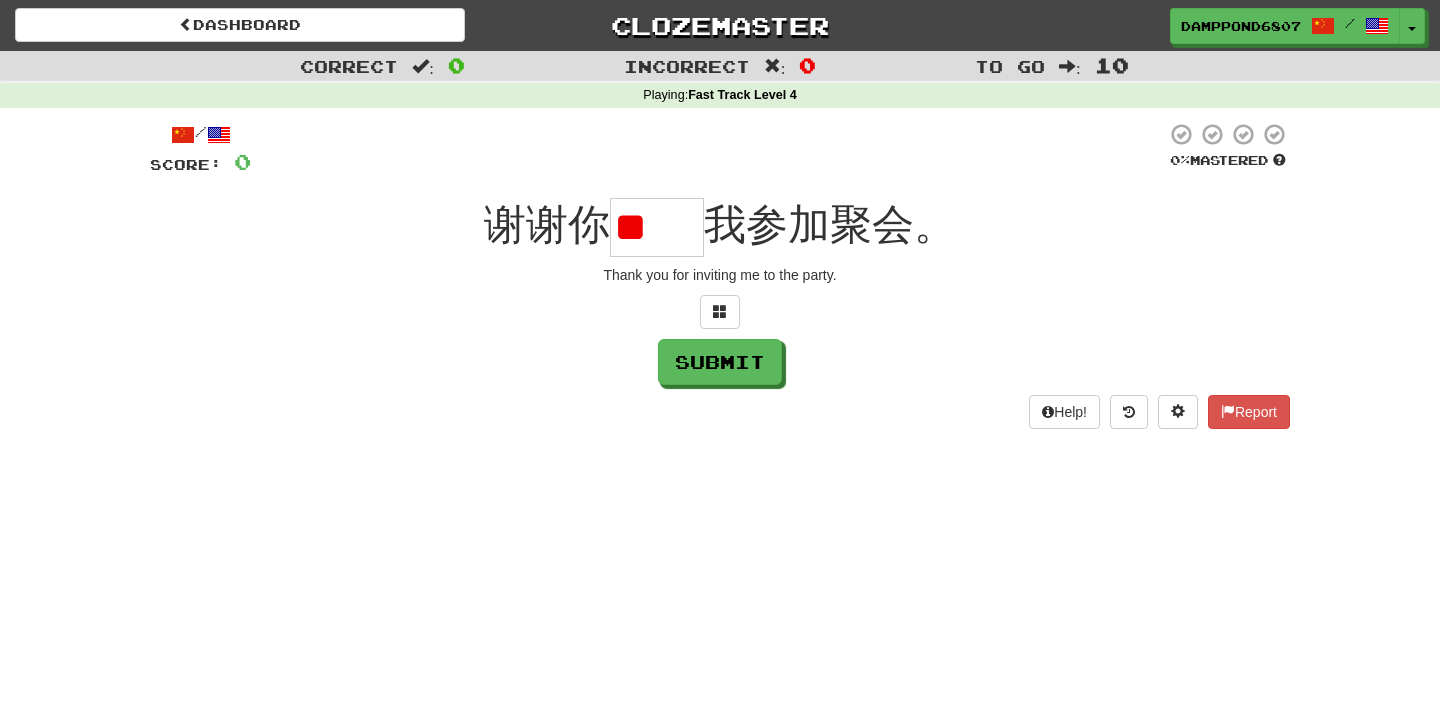 type on "*" 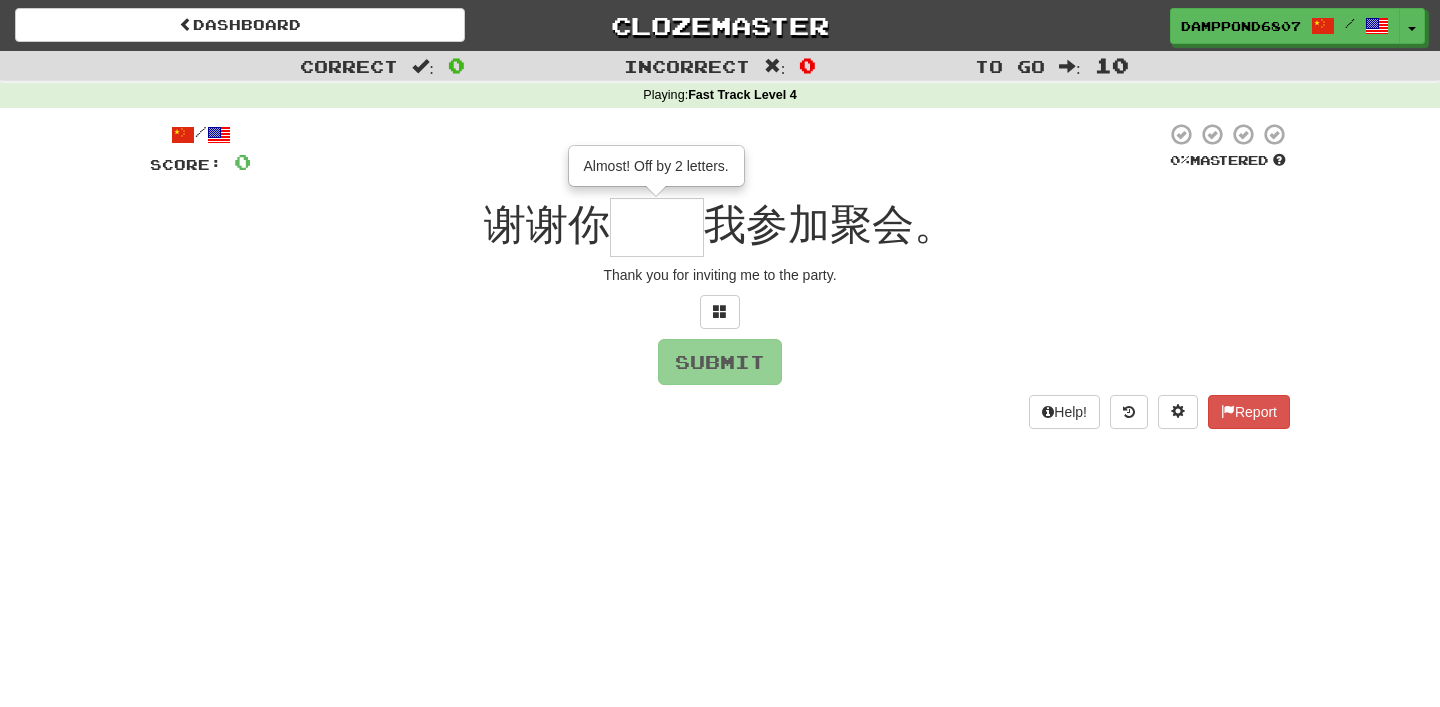 type on "**" 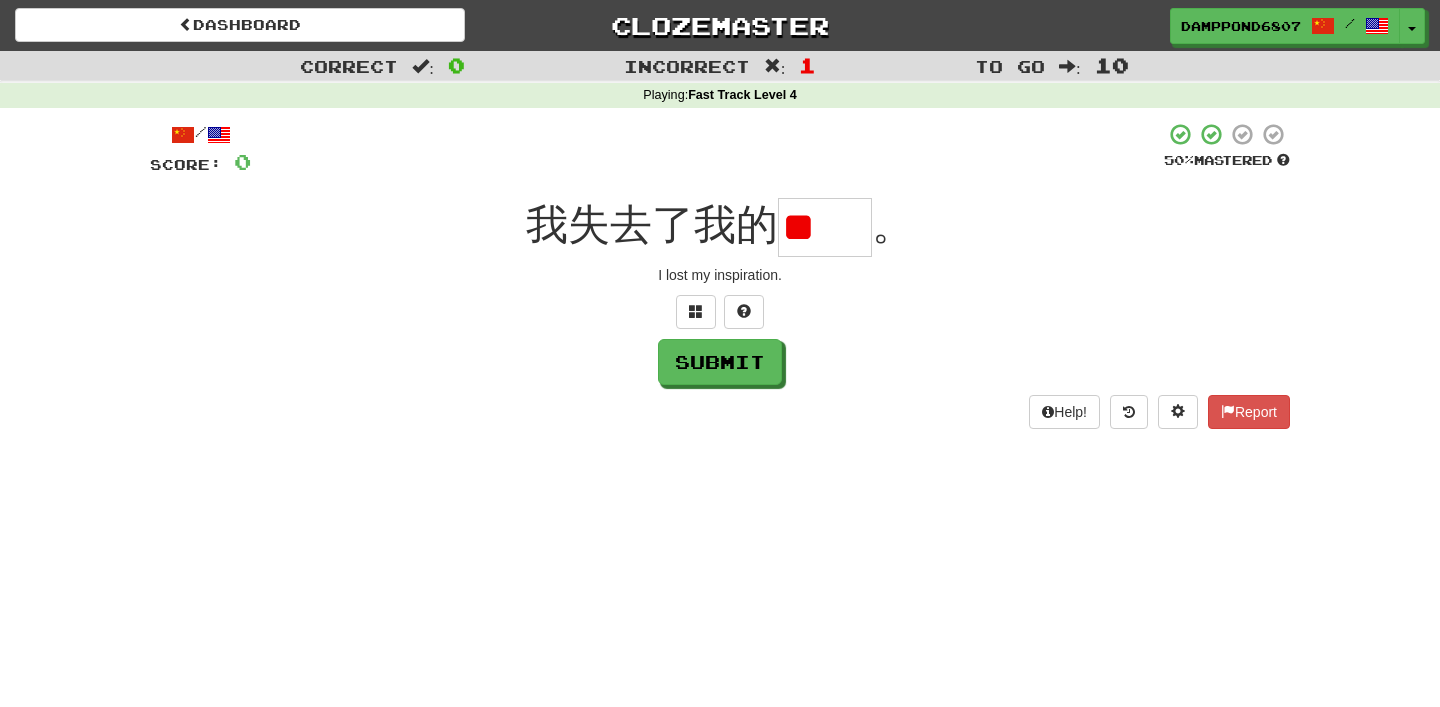 scroll, scrollTop: 0, scrollLeft: 0, axis: both 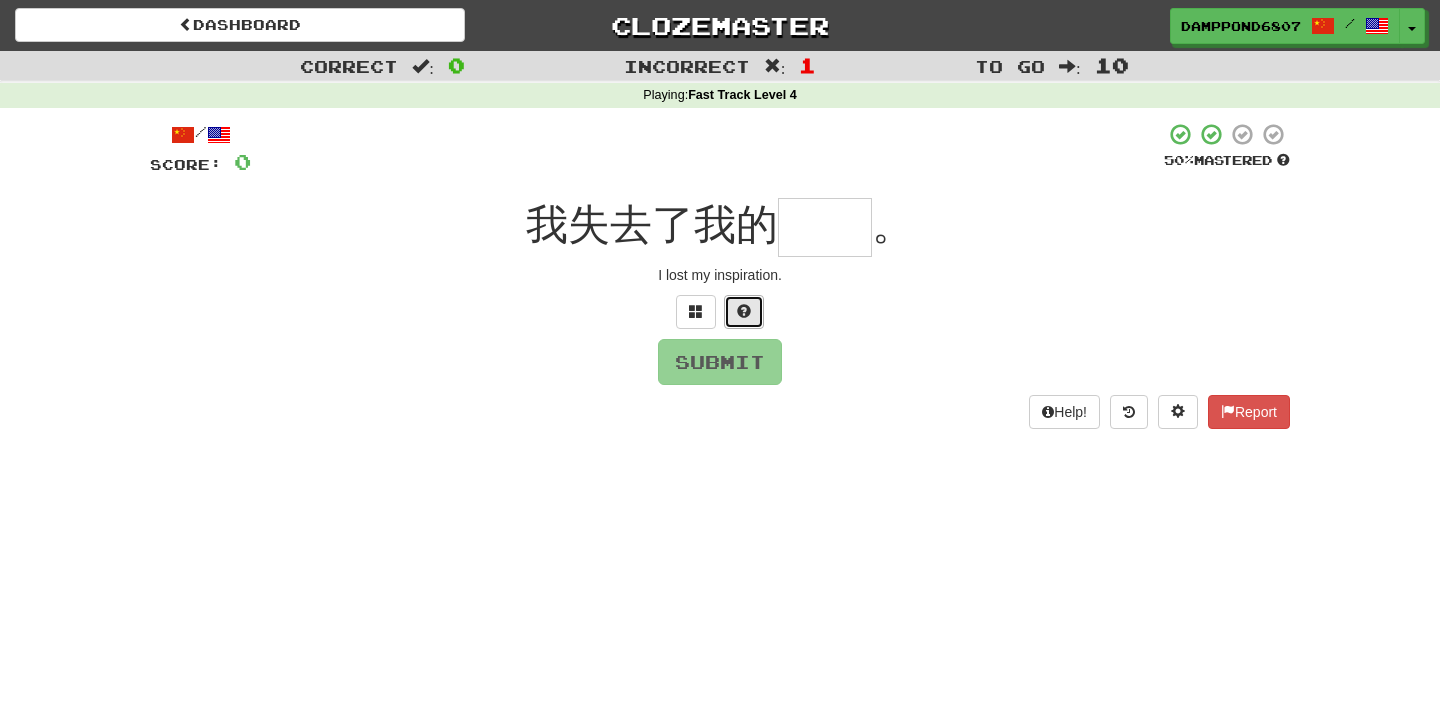 click at bounding box center (744, 311) 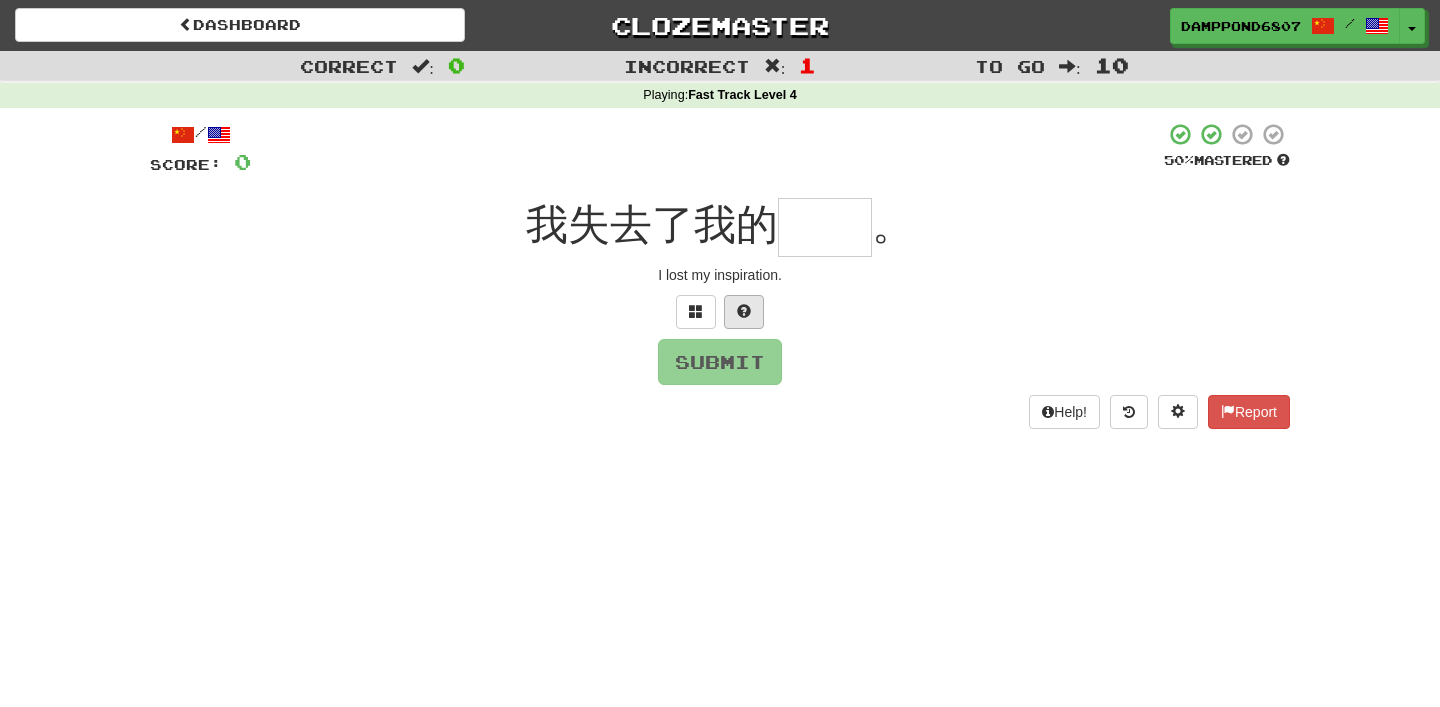 type on "*" 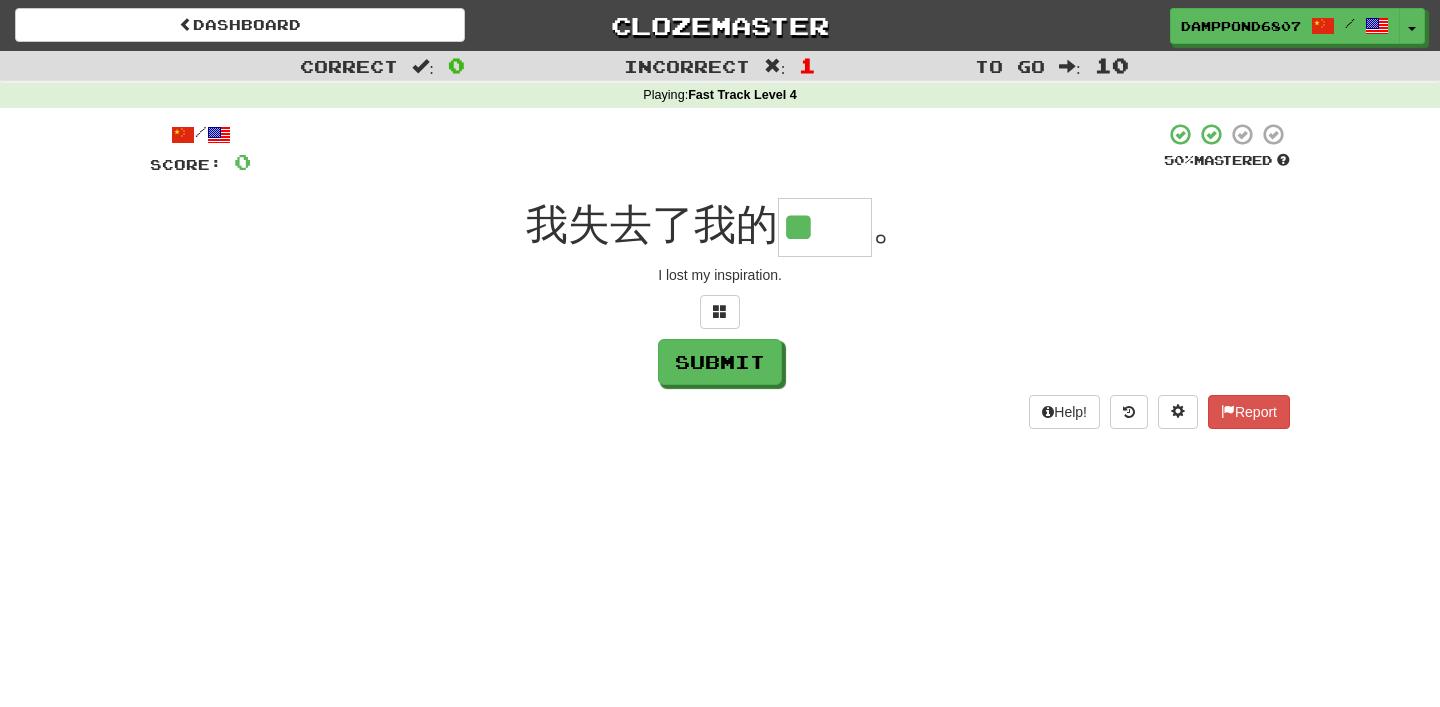 scroll, scrollTop: 0, scrollLeft: 0, axis: both 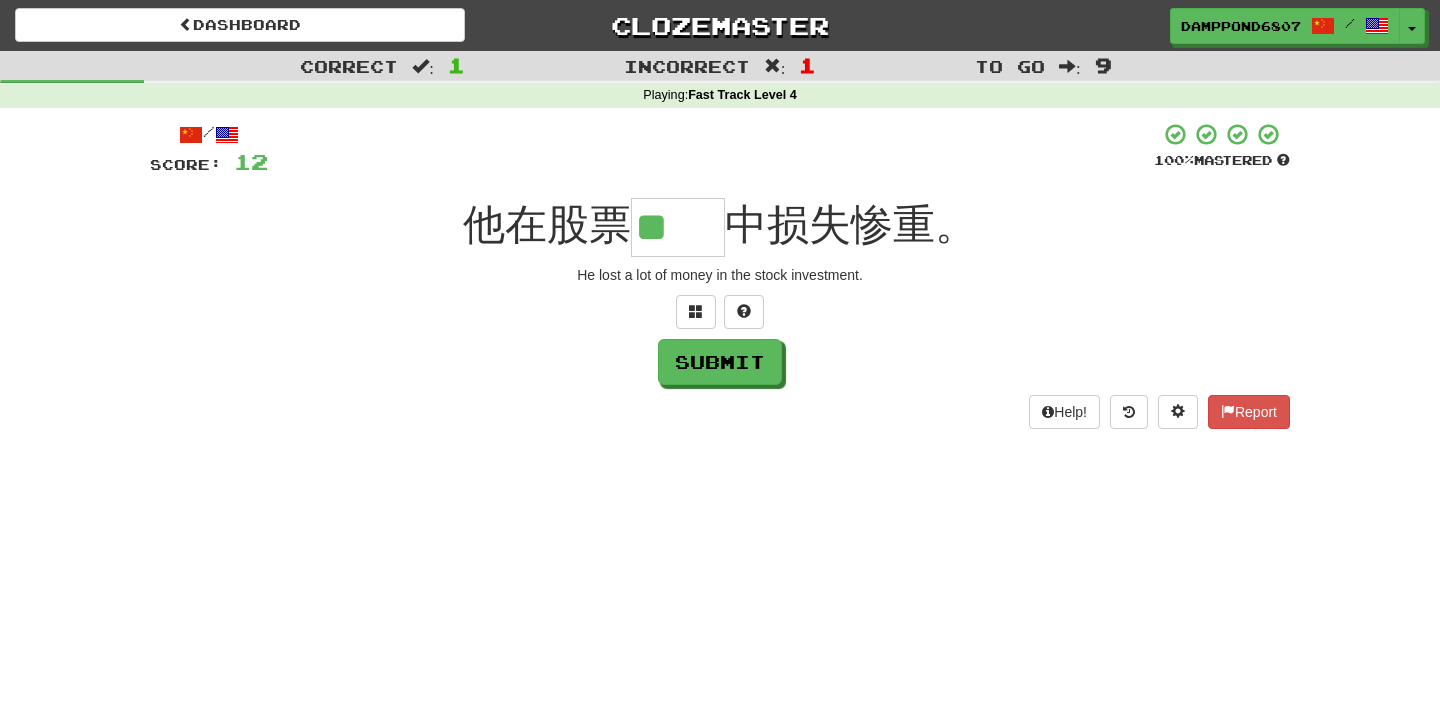 type on "**" 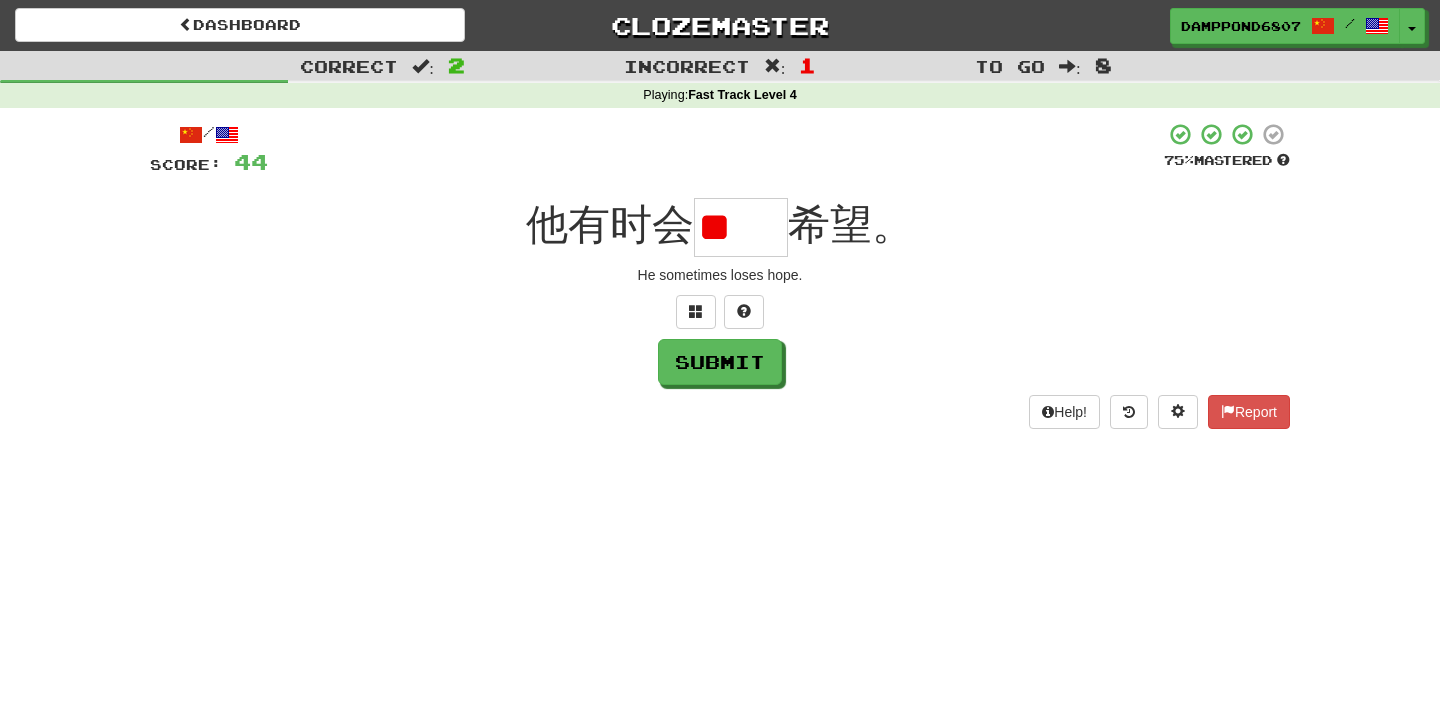 scroll, scrollTop: 0, scrollLeft: 0, axis: both 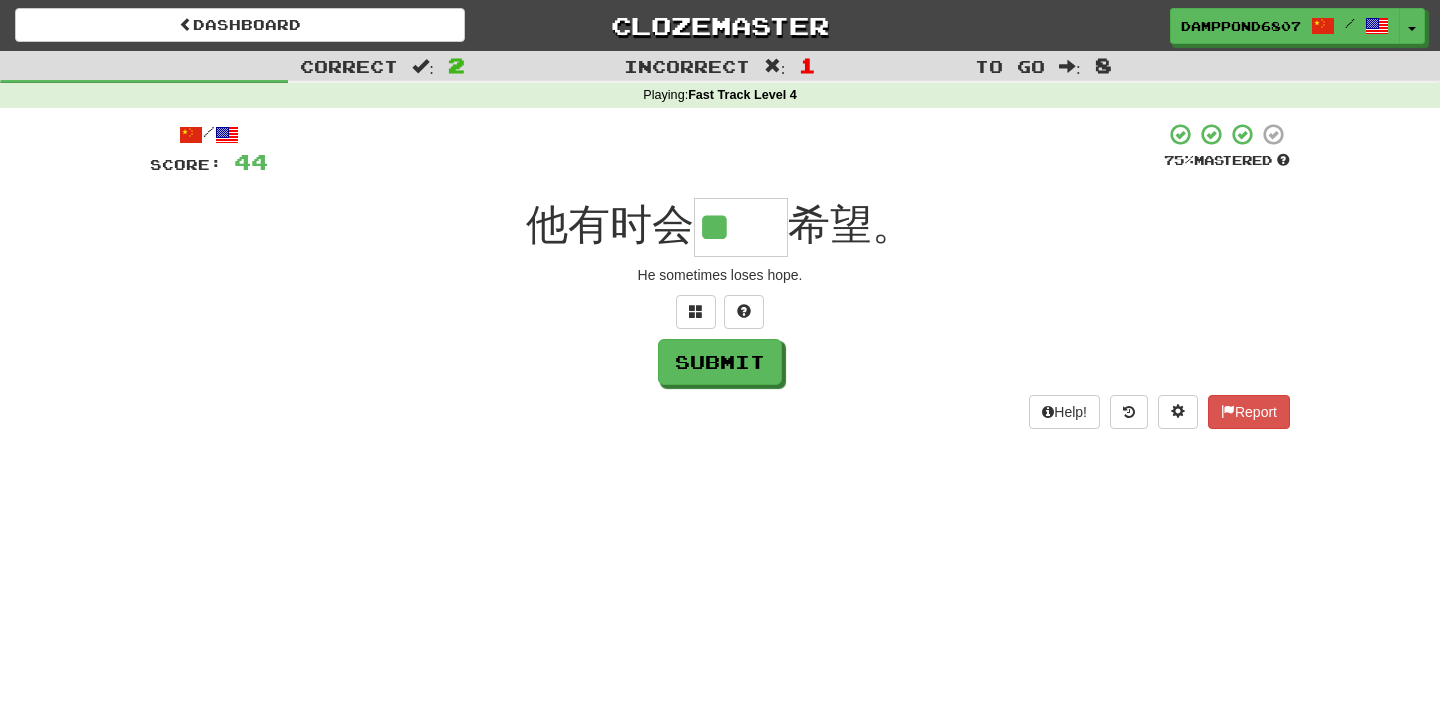 type on "**" 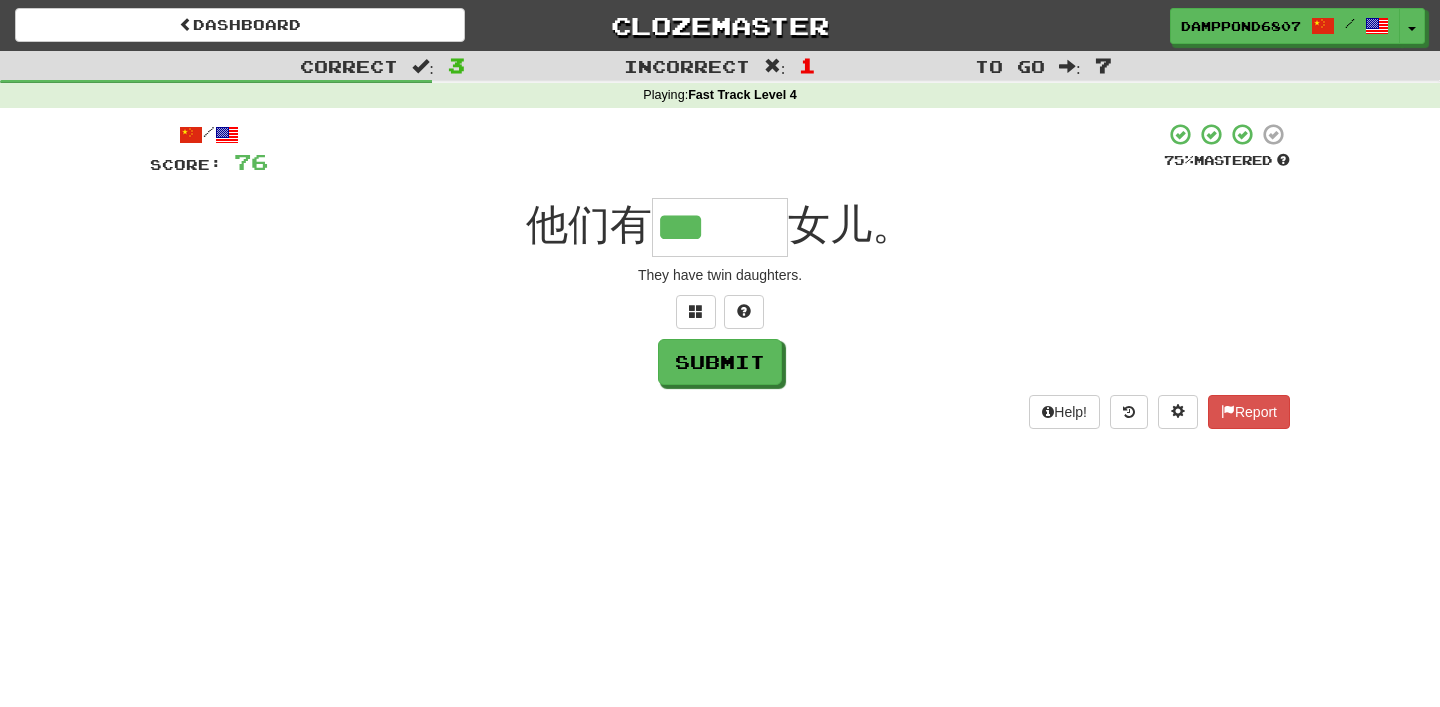 scroll, scrollTop: 0, scrollLeft: 0, axis: both 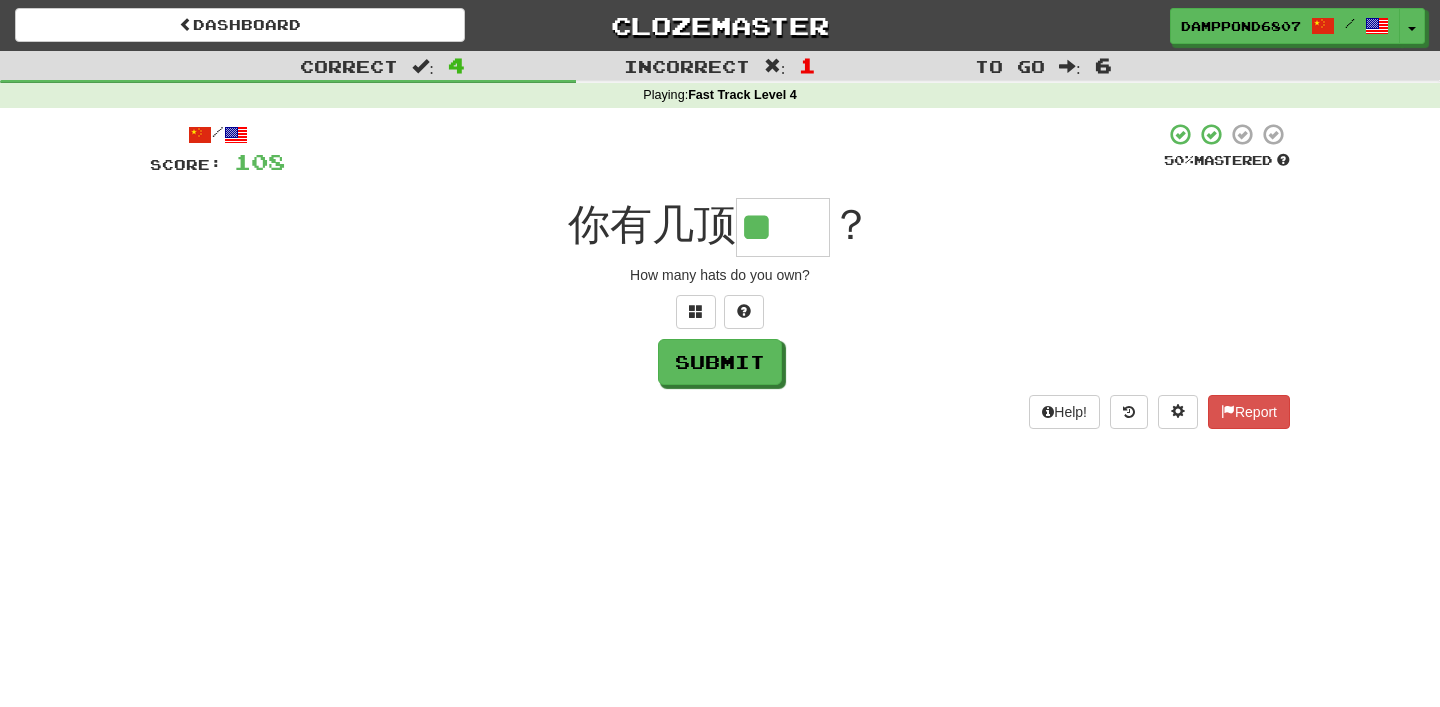 type on "**" 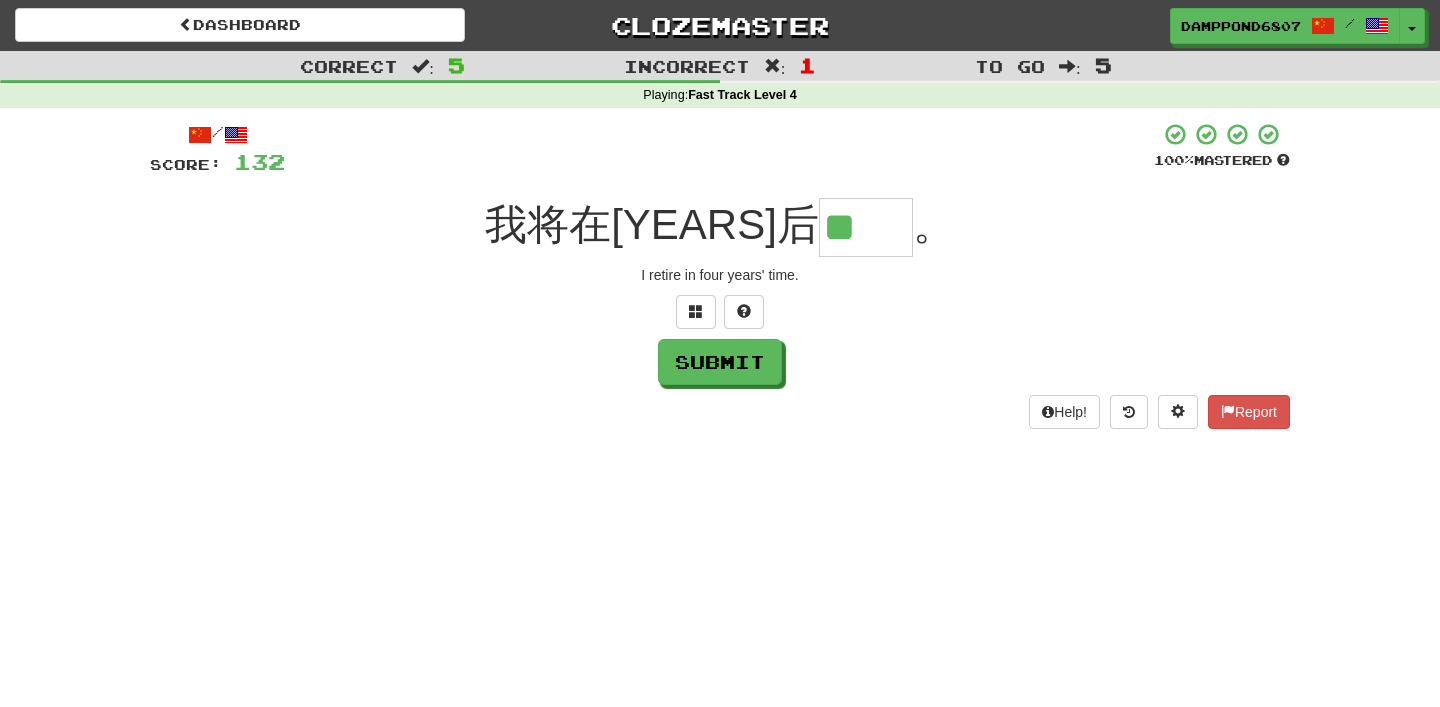 scroll, scrollTop: 0, scrollLeft: 0, axis: both 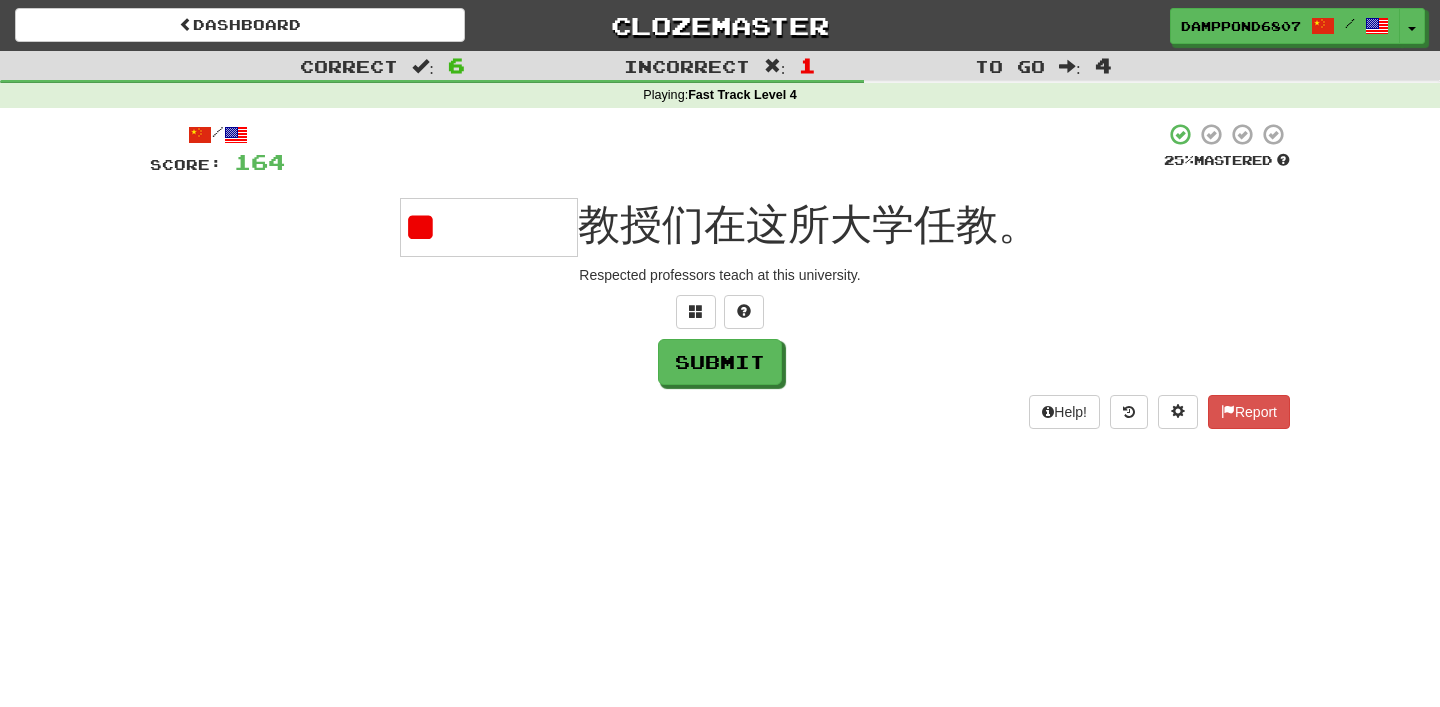 type on "*" 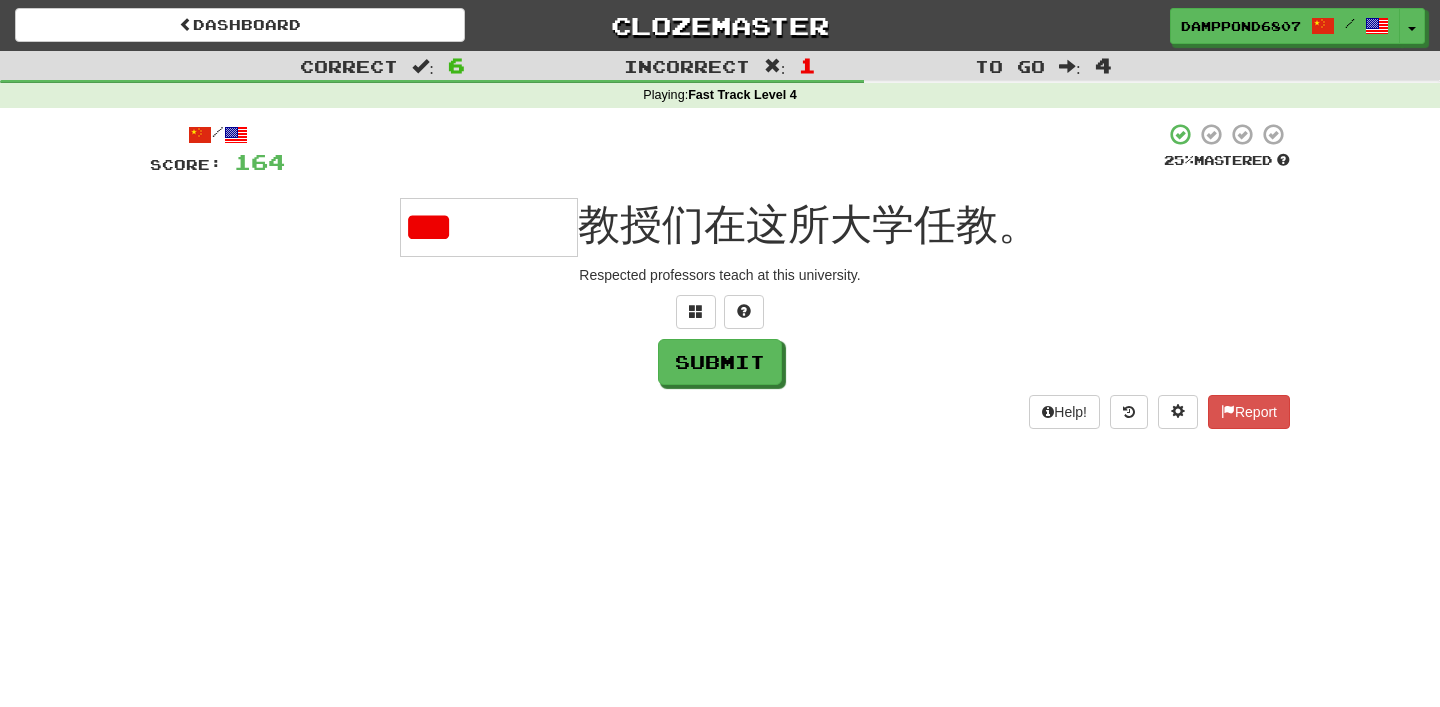 type on "*" 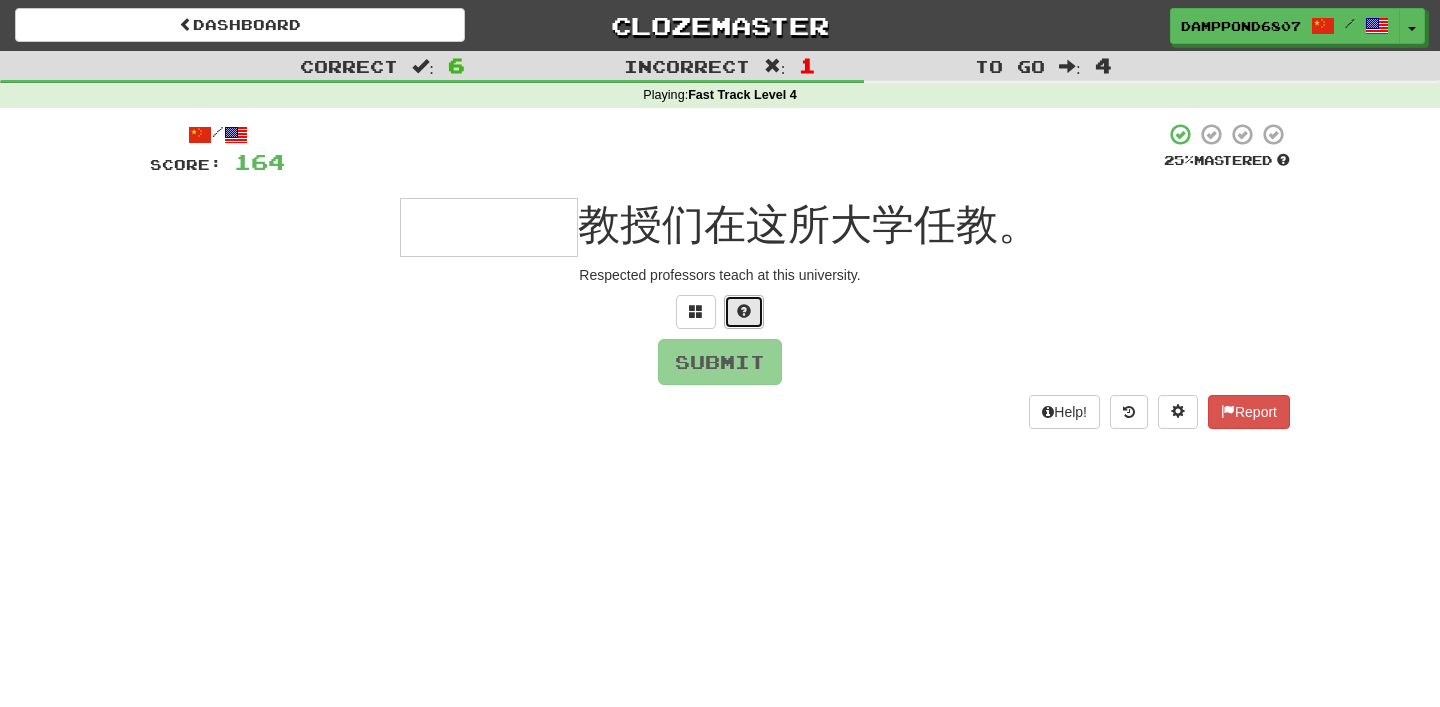 click at bounding box center (744, 311) 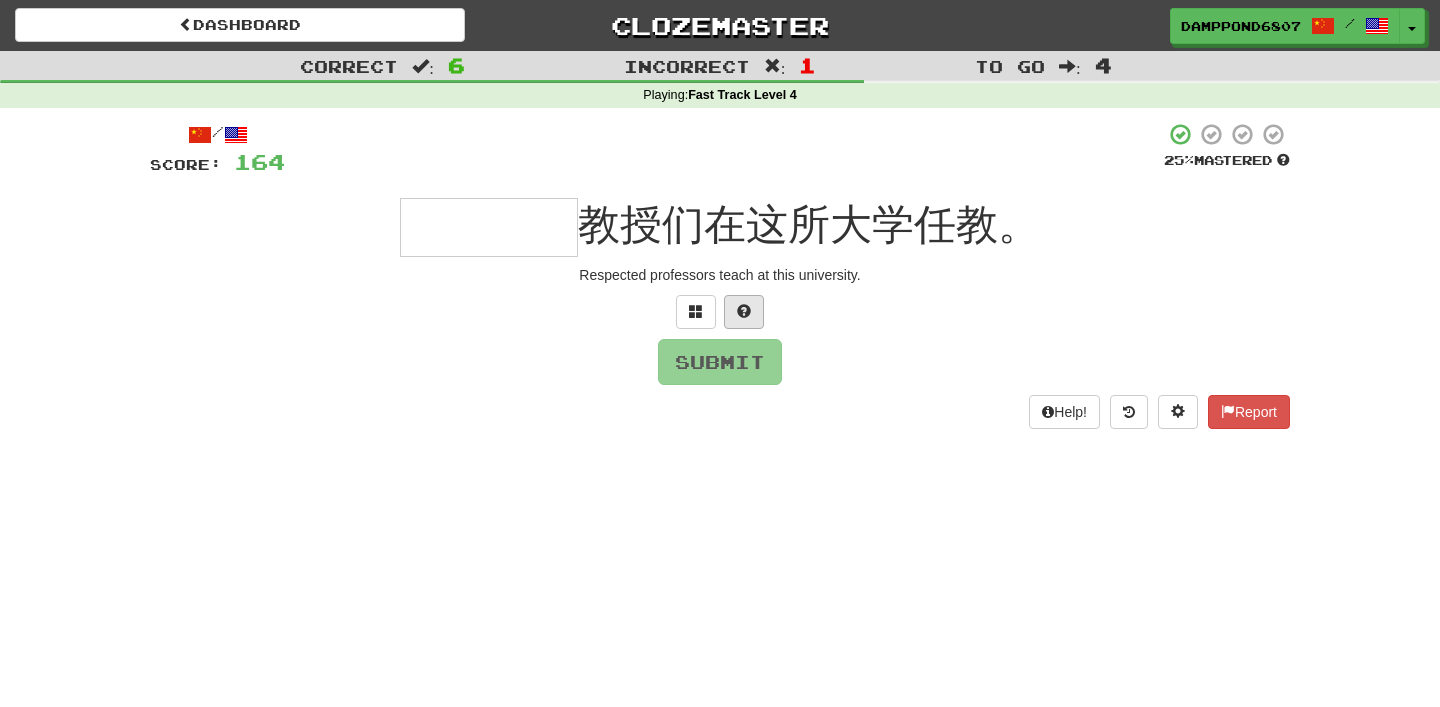 type on "*" 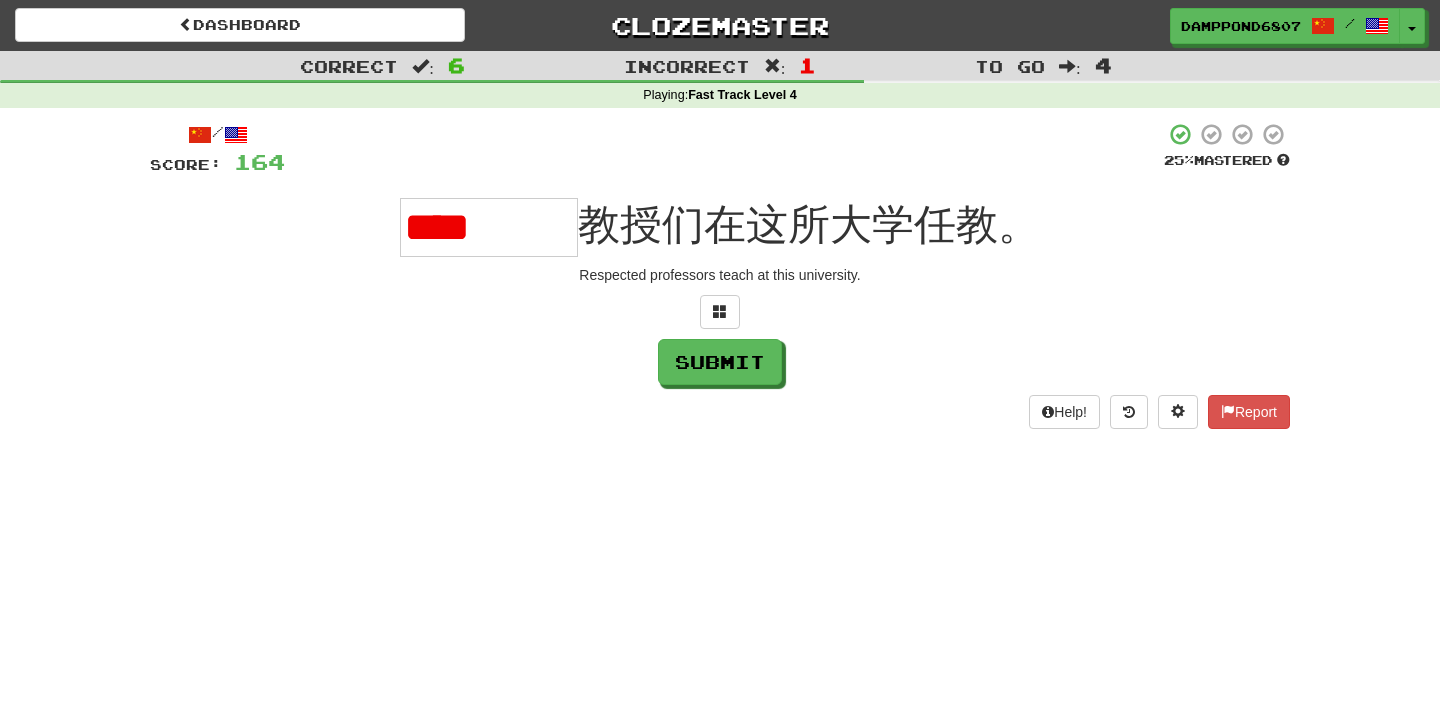 scroll, scrollTop: 0, scrollLeft: 0, axis: both 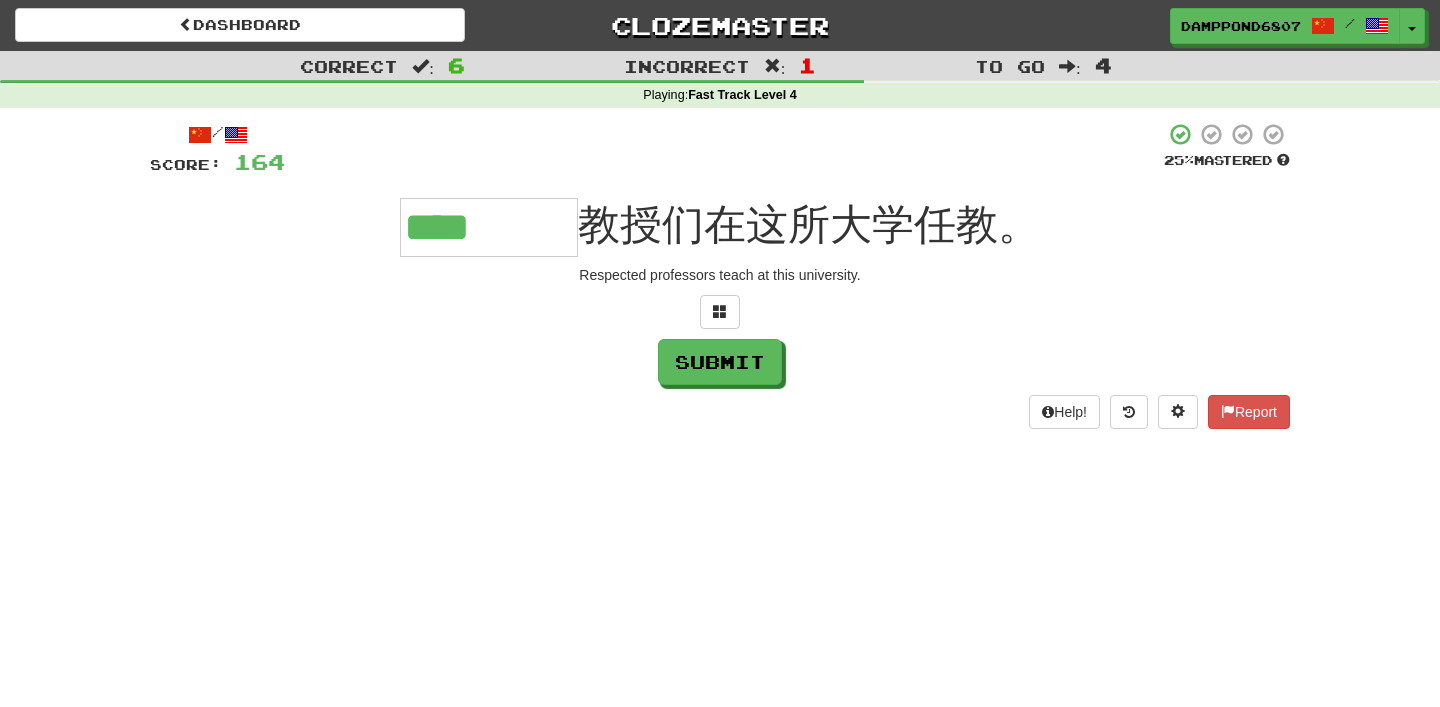 type on "****" 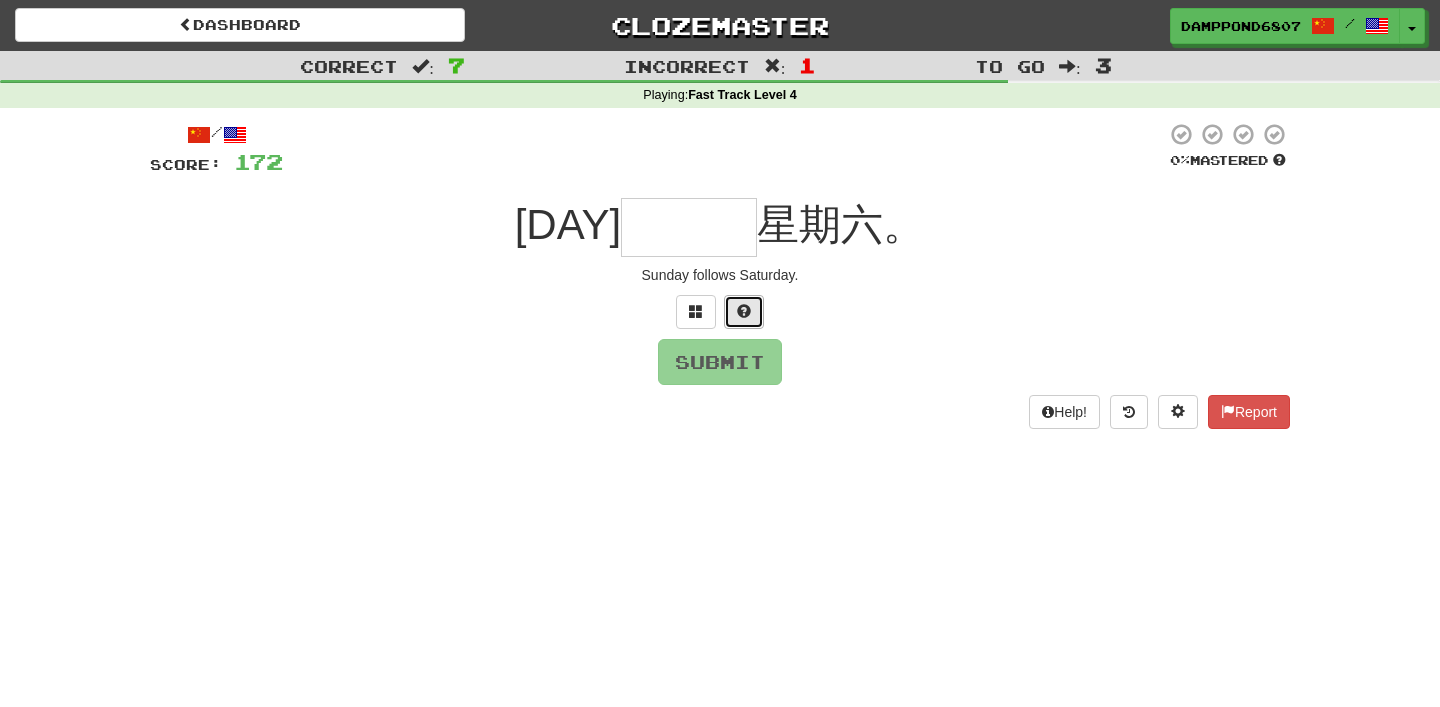 click at bounding box center (744, 312) 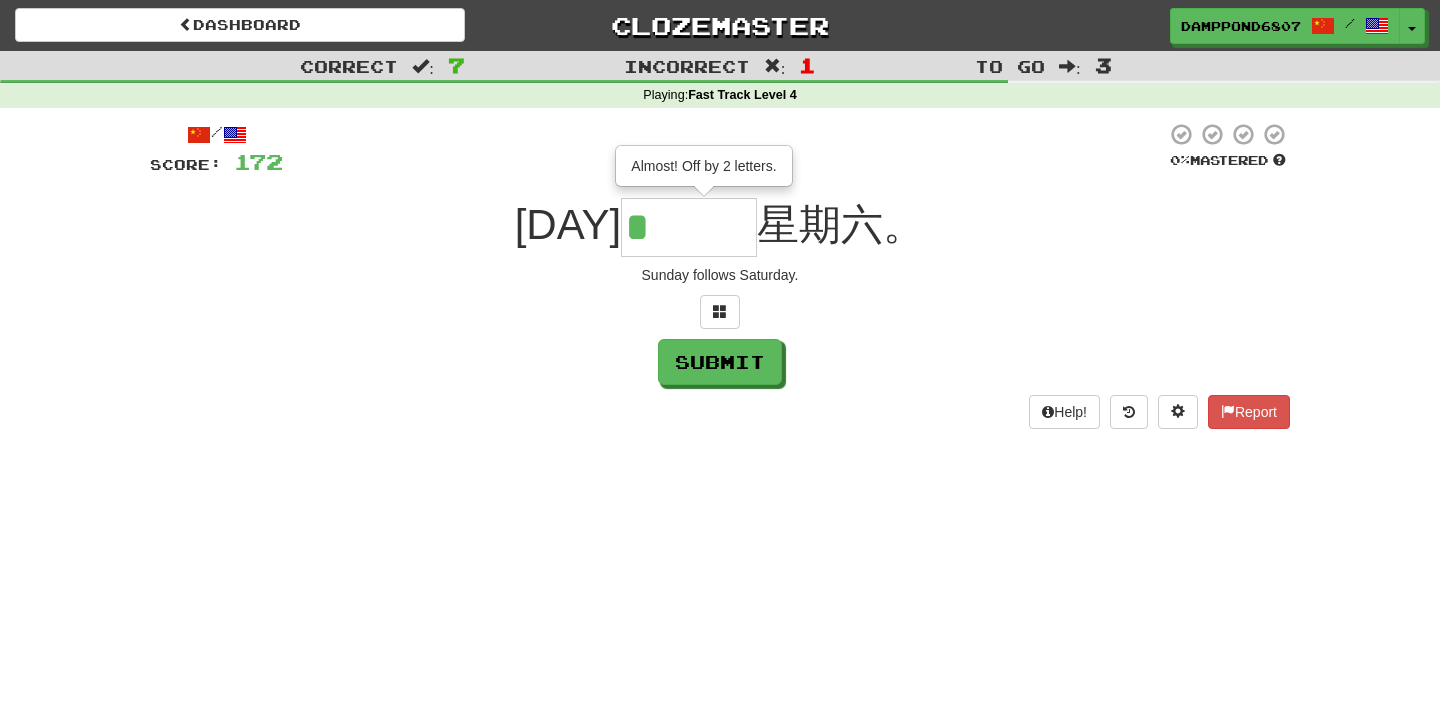 type on "***" 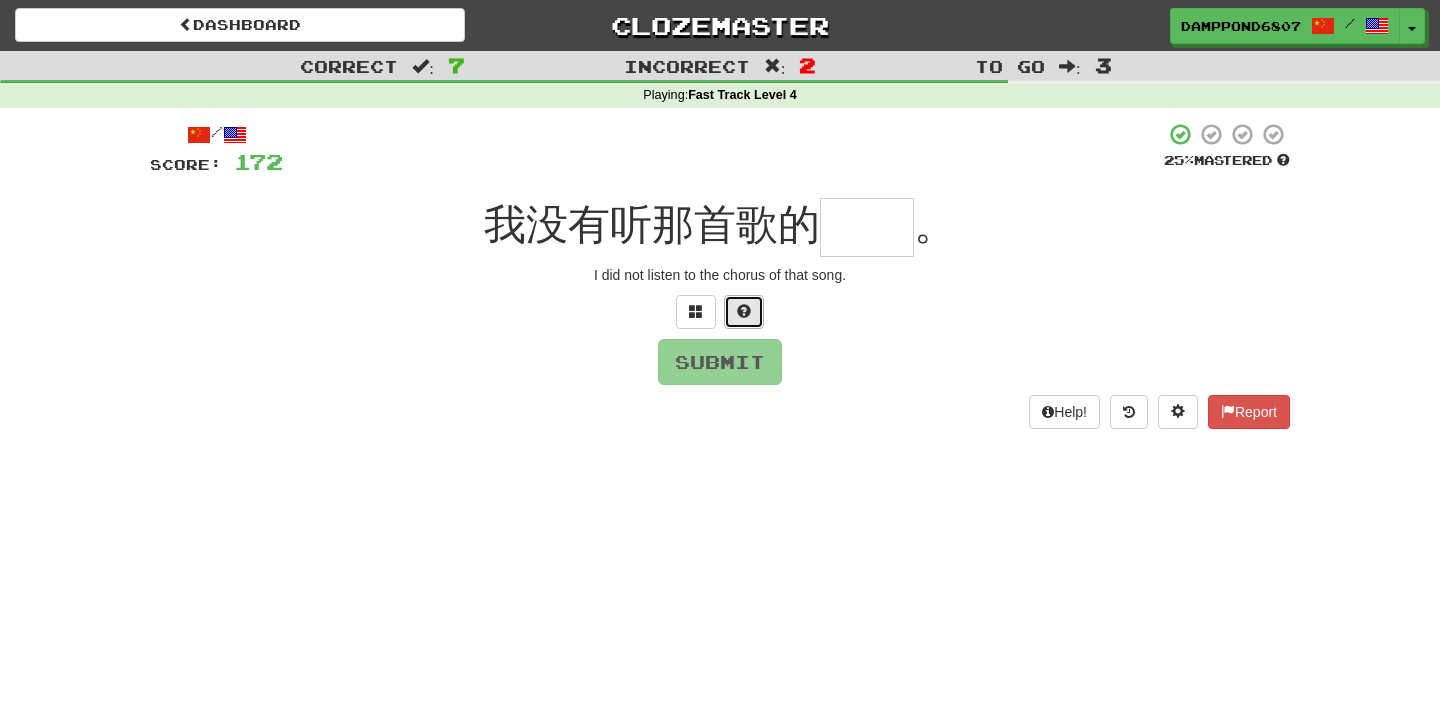 click at bounding box center [744, 312] 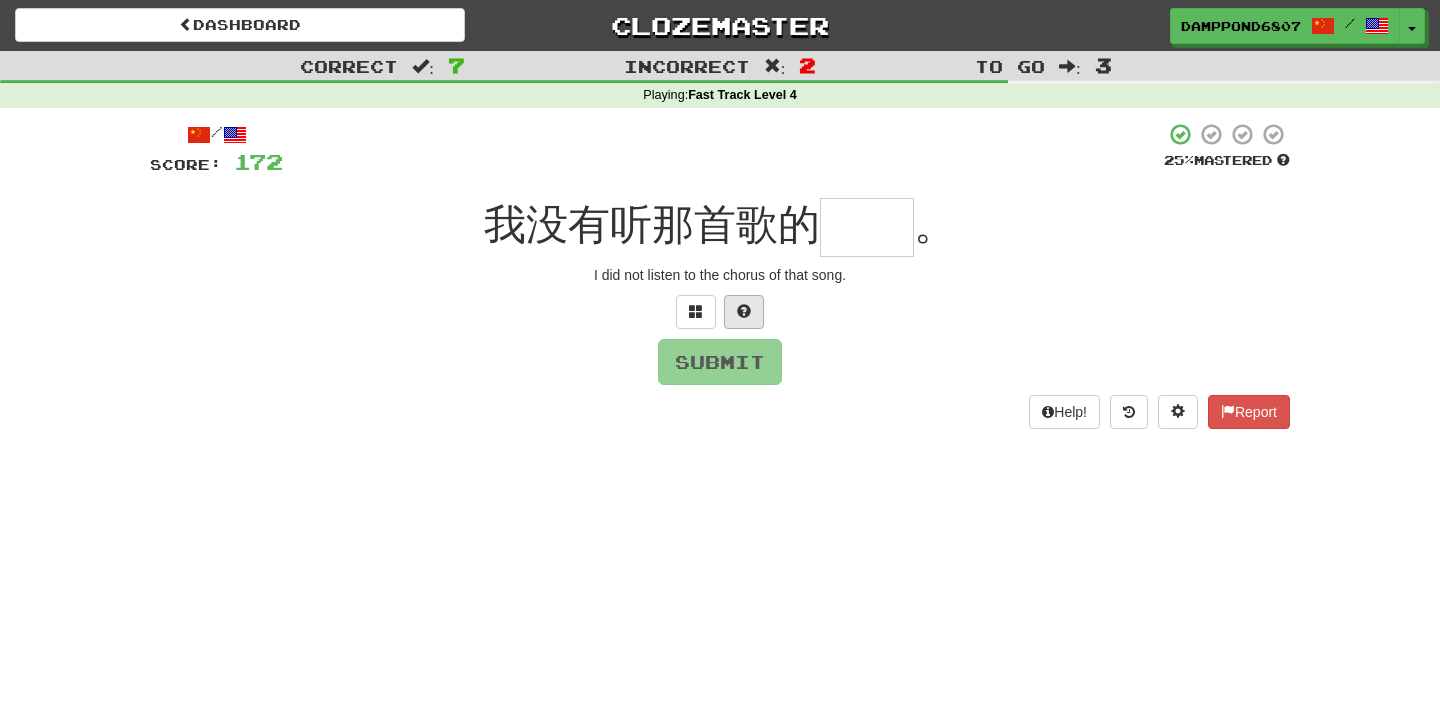 type on "*" 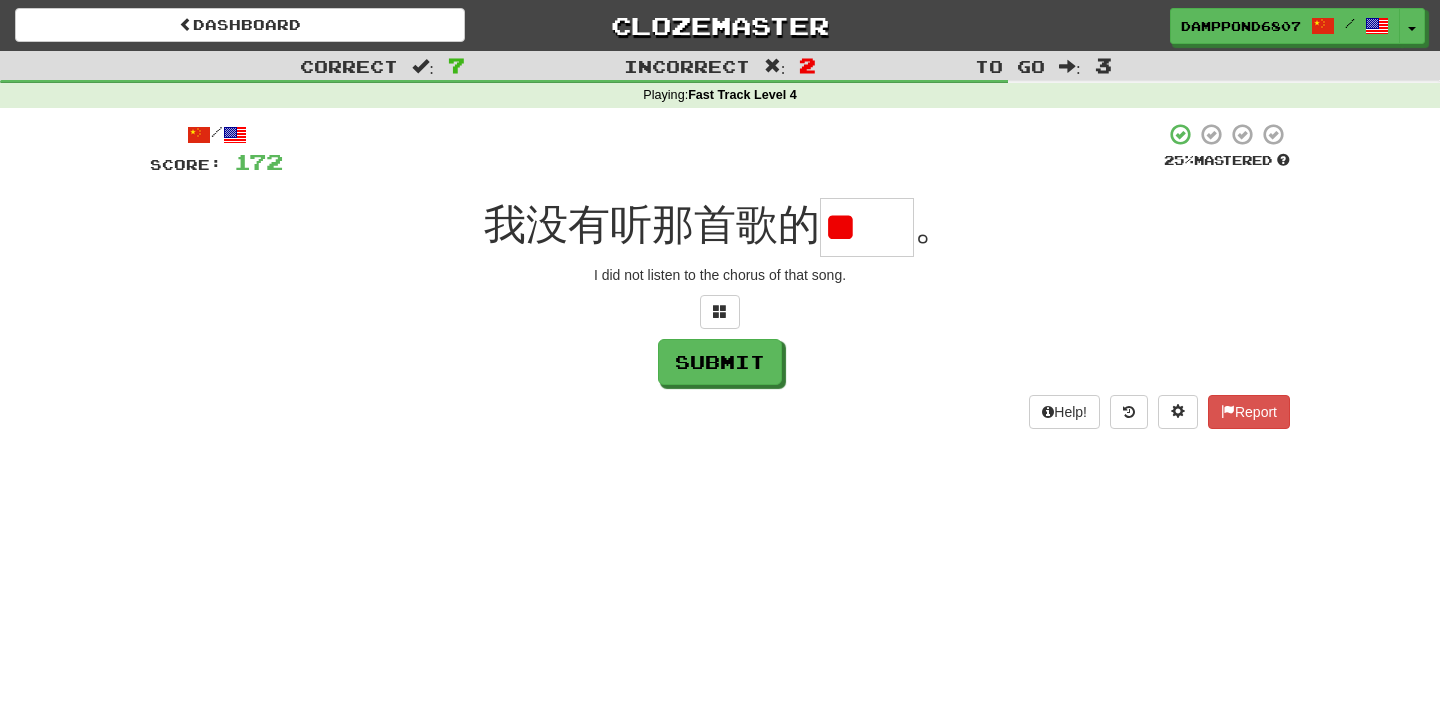 scroll, scrollTop: 0, scrollLeft: 0, axis: both 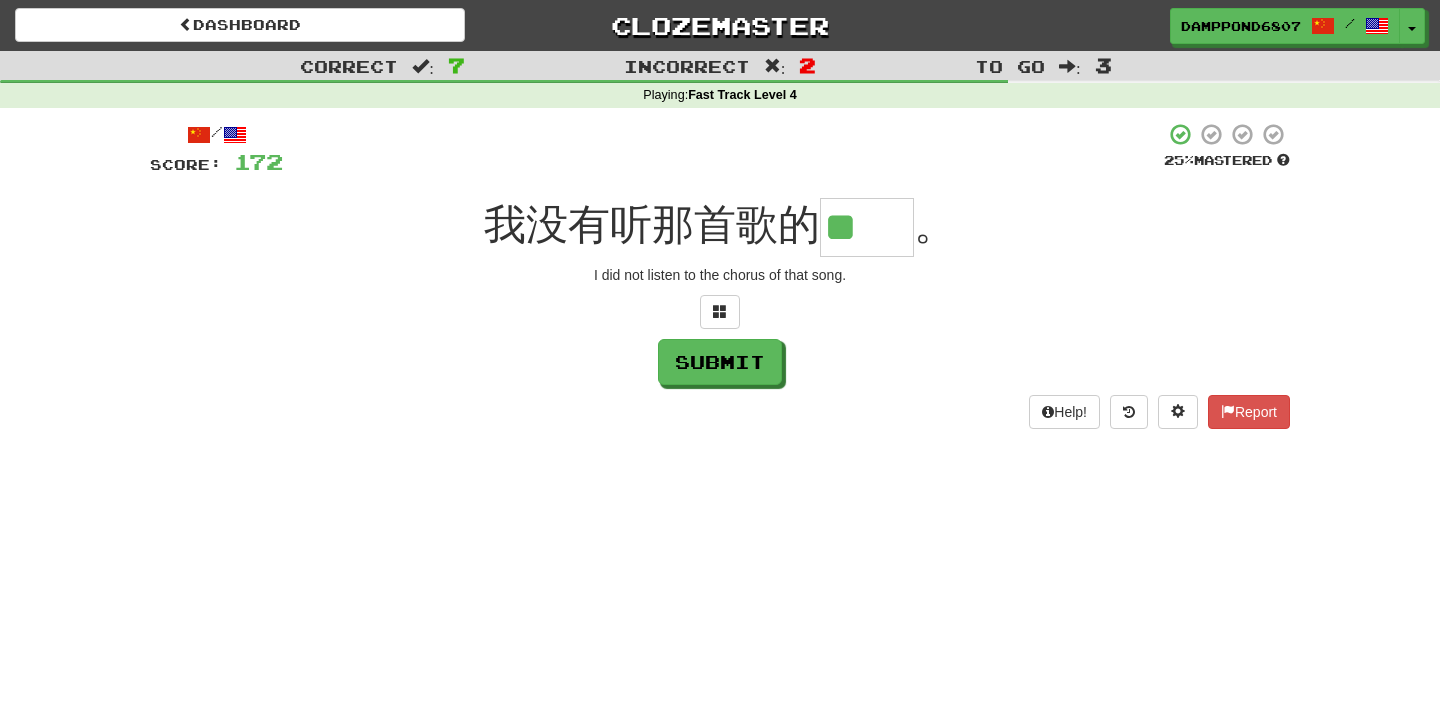 type on "**" 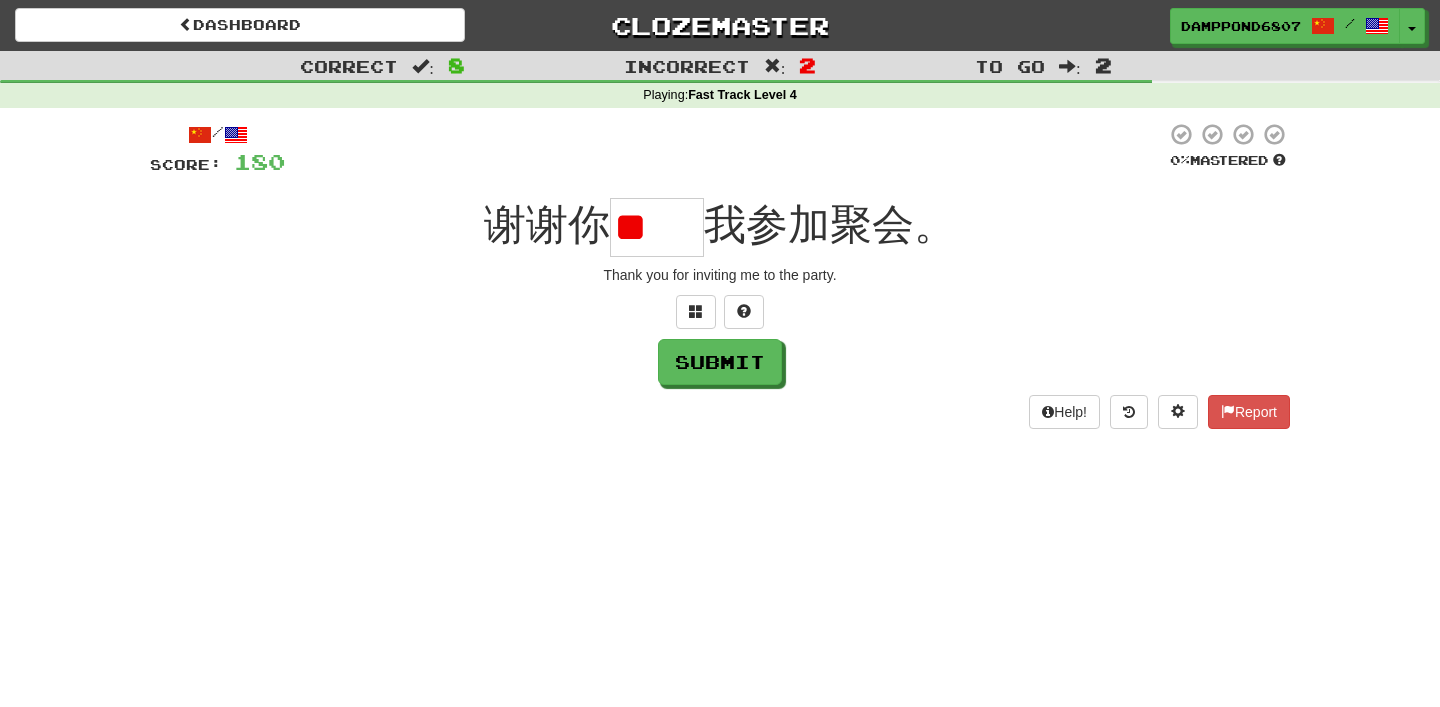 scroll, scrollTop: 0, scrollLeft: 0, axis: both 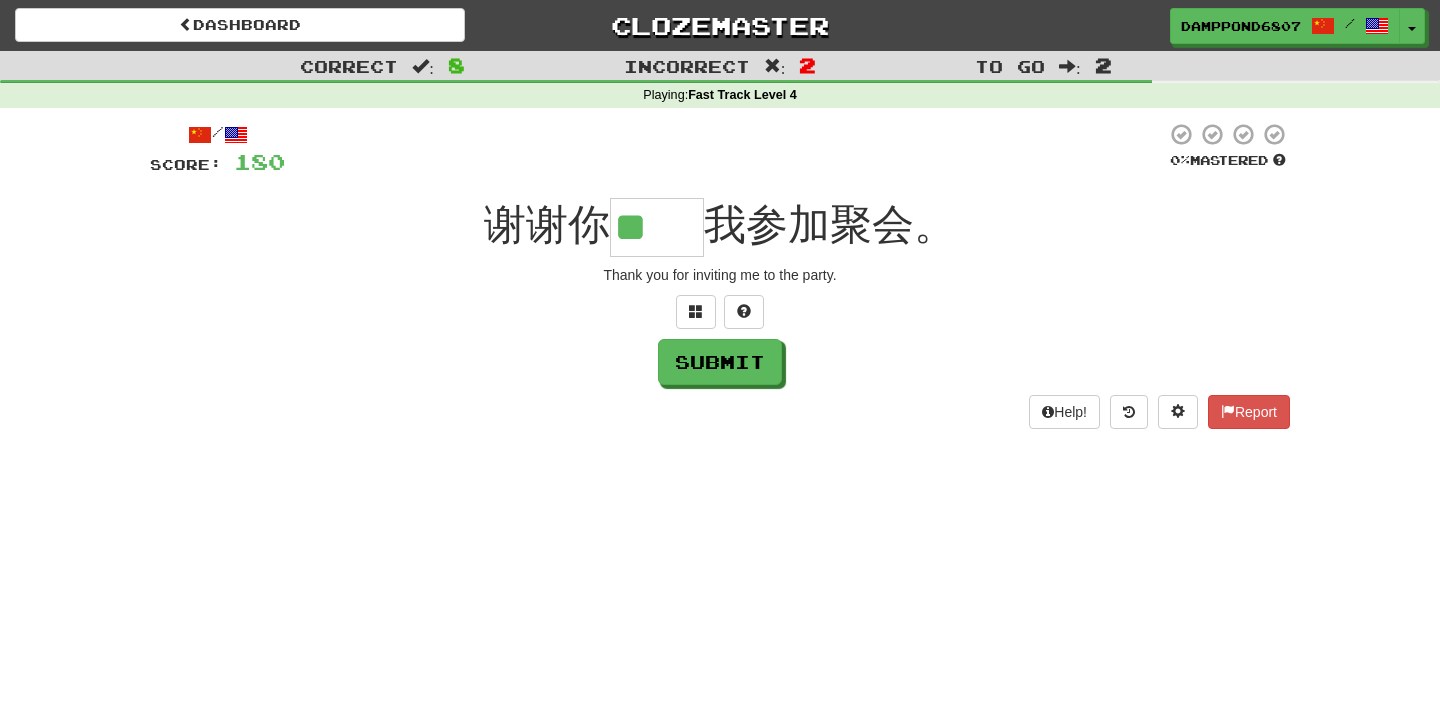 type on "**" 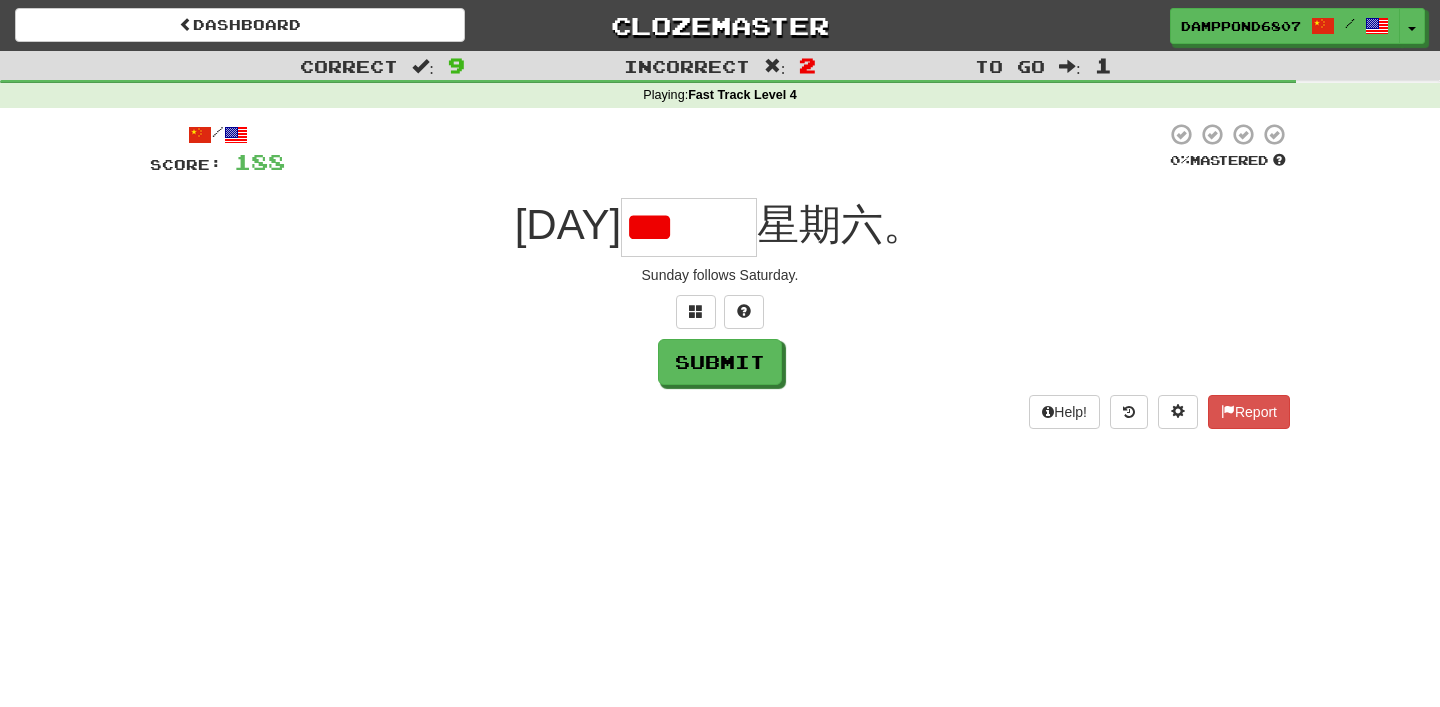 scroll, scrollTop: 0, scrollLeft: 0, axis: both 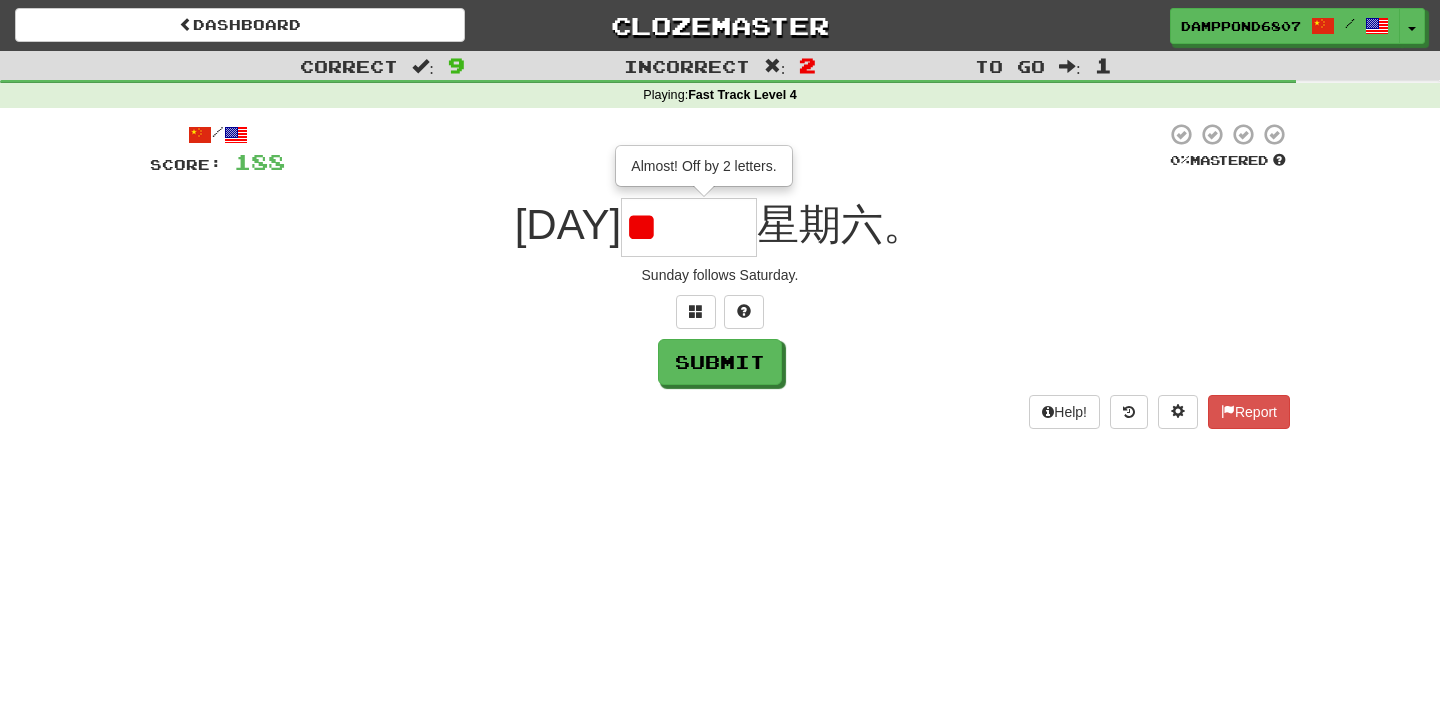 type on "*" 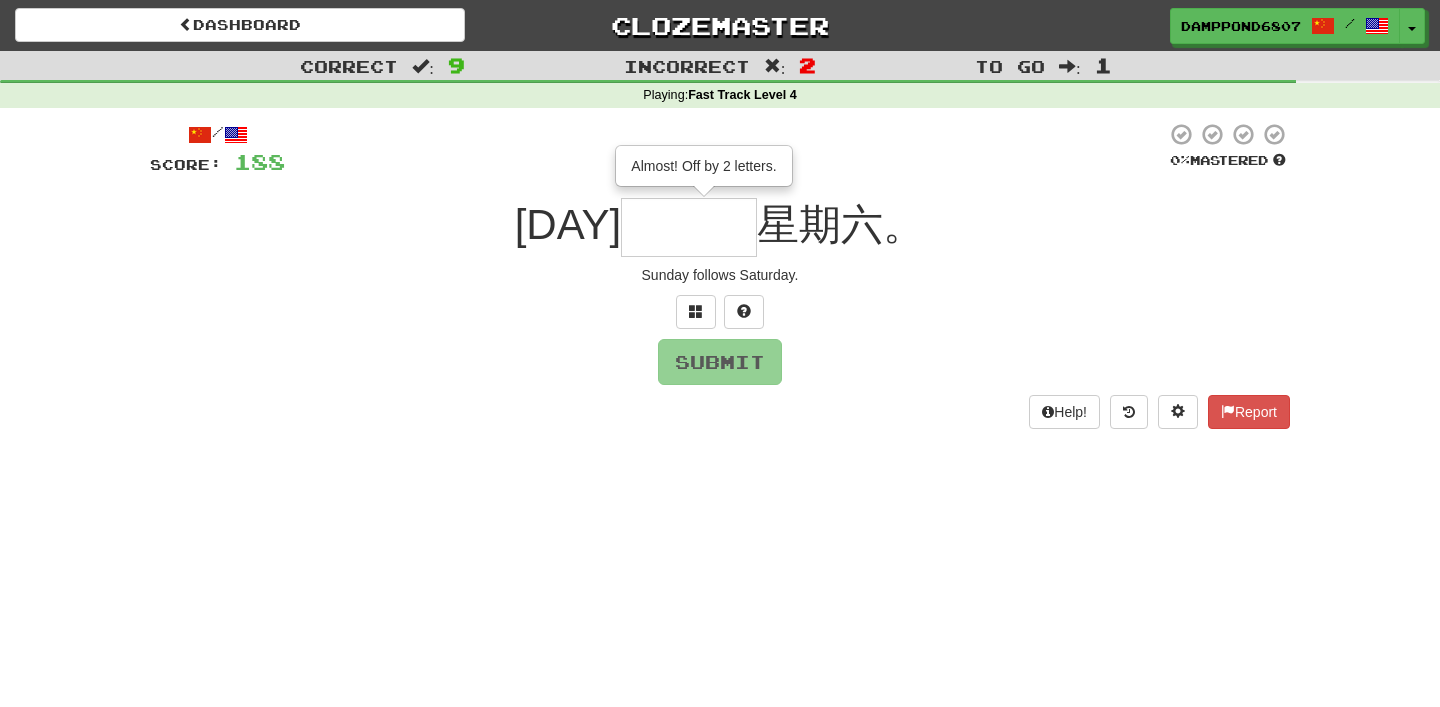 type on "*" 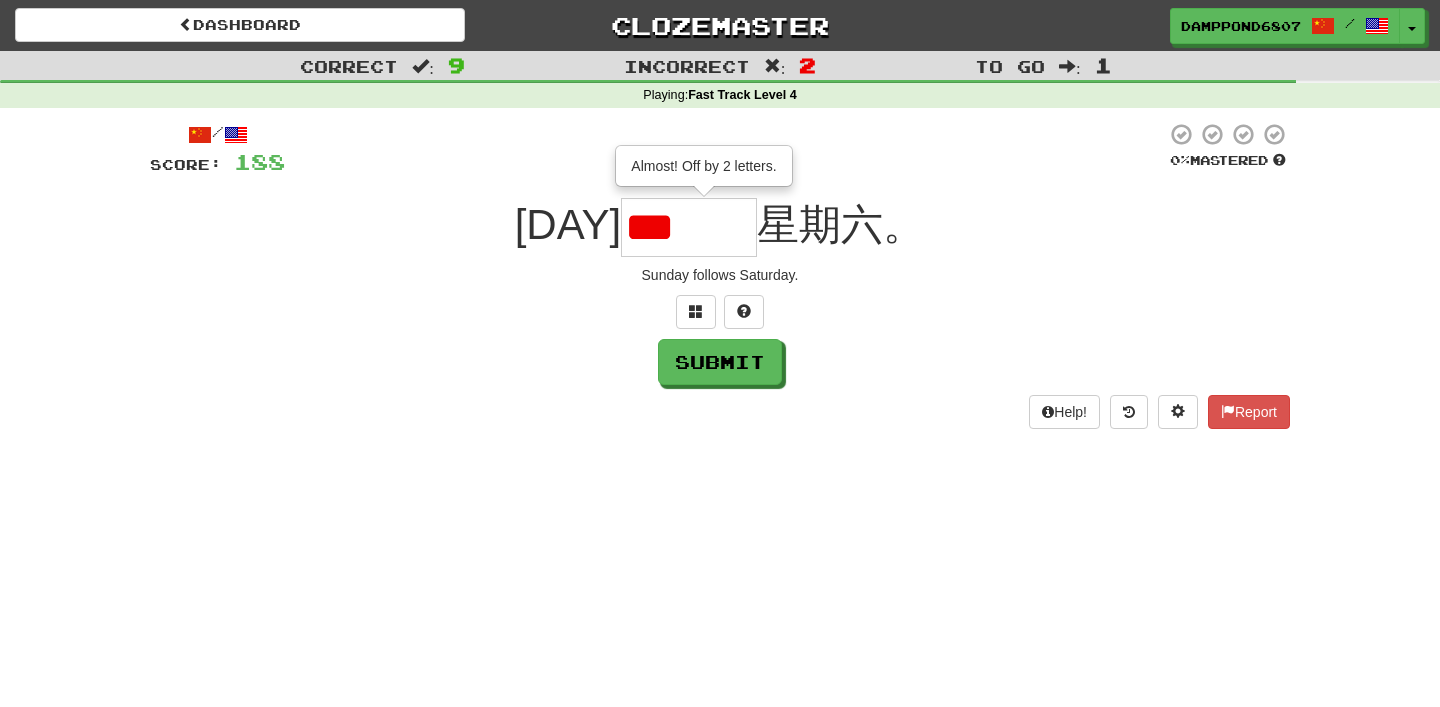 scroll, scrollTop: 0, scrollLeft: 0, axis: both 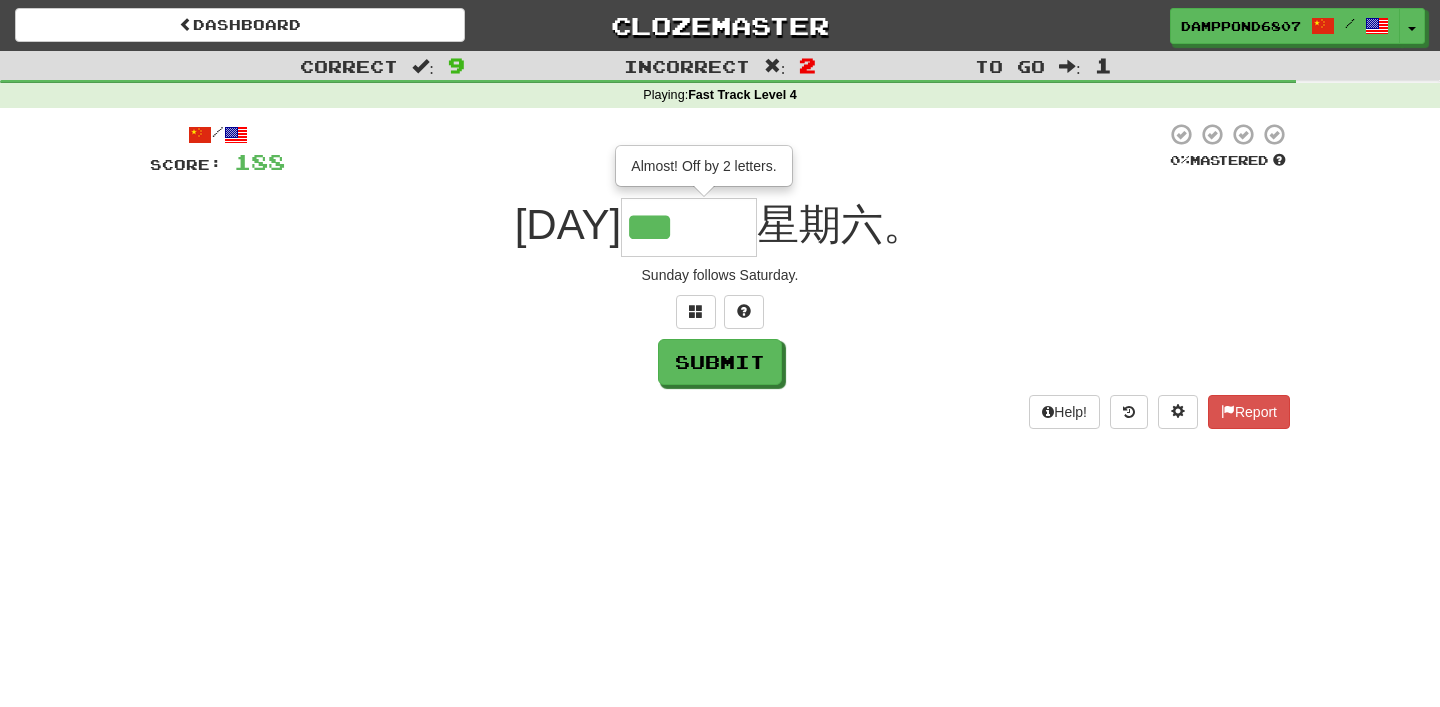 type on "***" 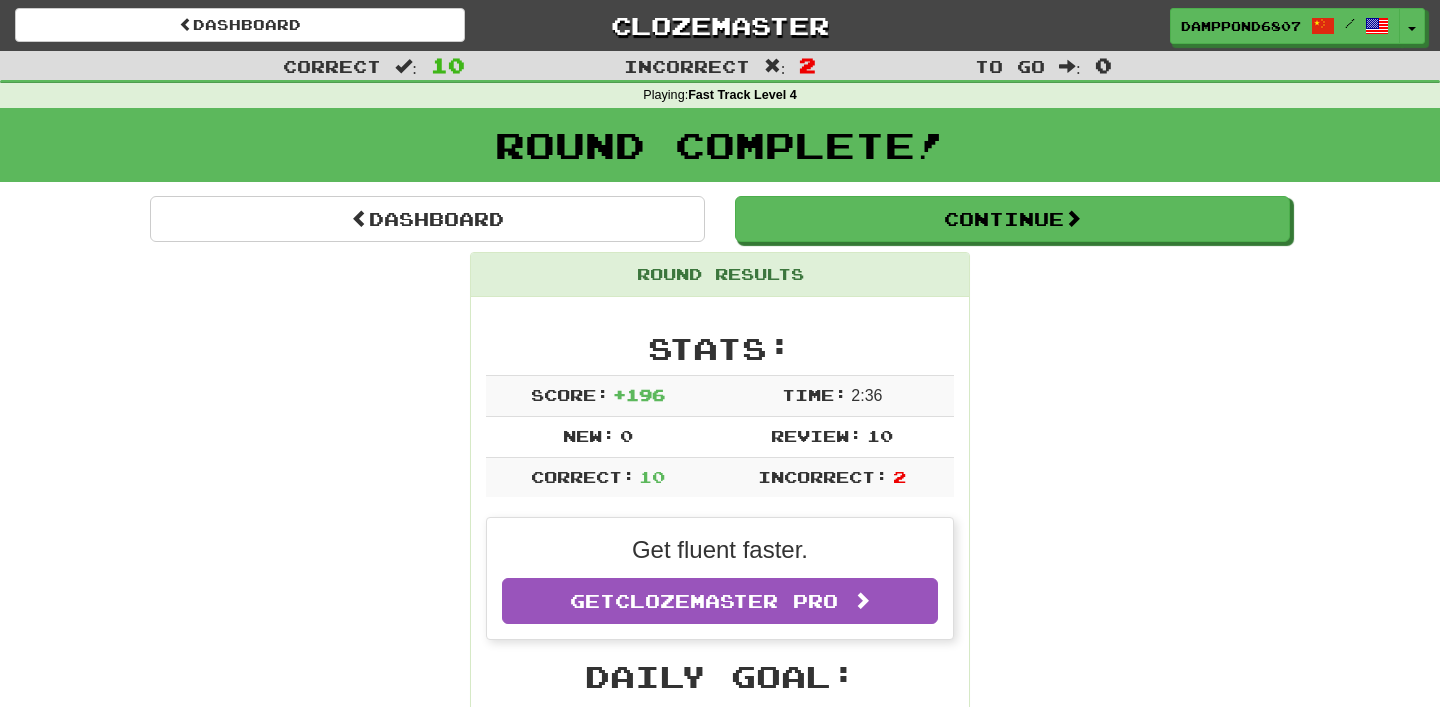 scroll, scrollTop: 2, scrollLeft: 0, axis: vertical 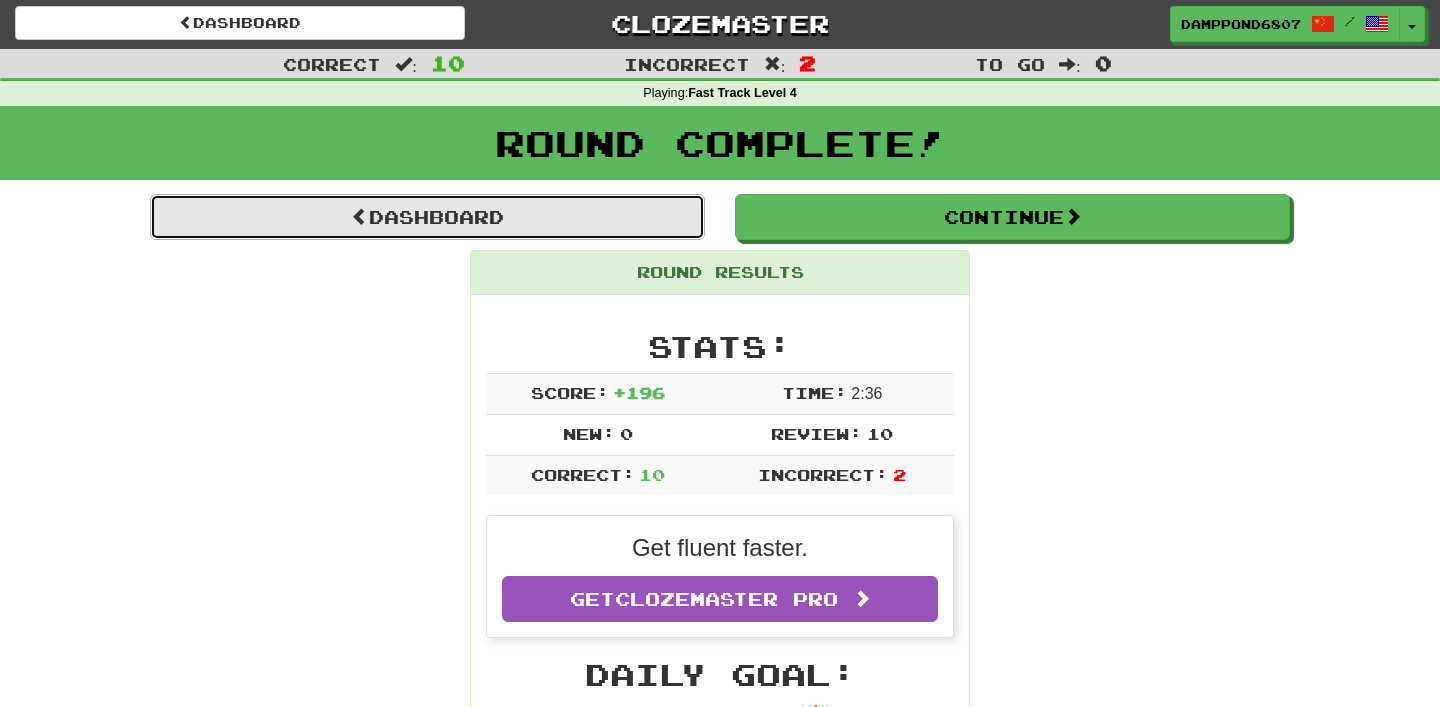 click on "Dashboard" at bounding box center [427, 217] 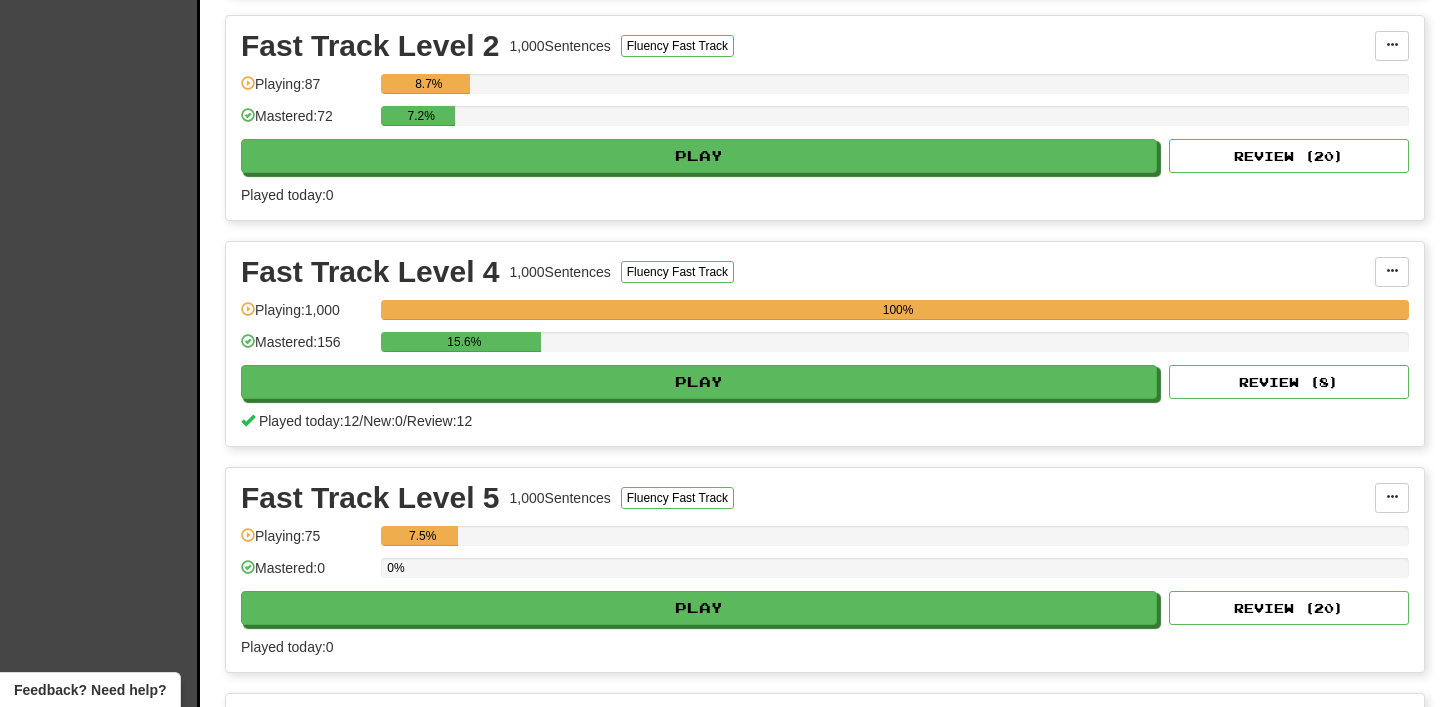 scroll, scrollTop: 687, scrollLeft: 0, axis: vertical 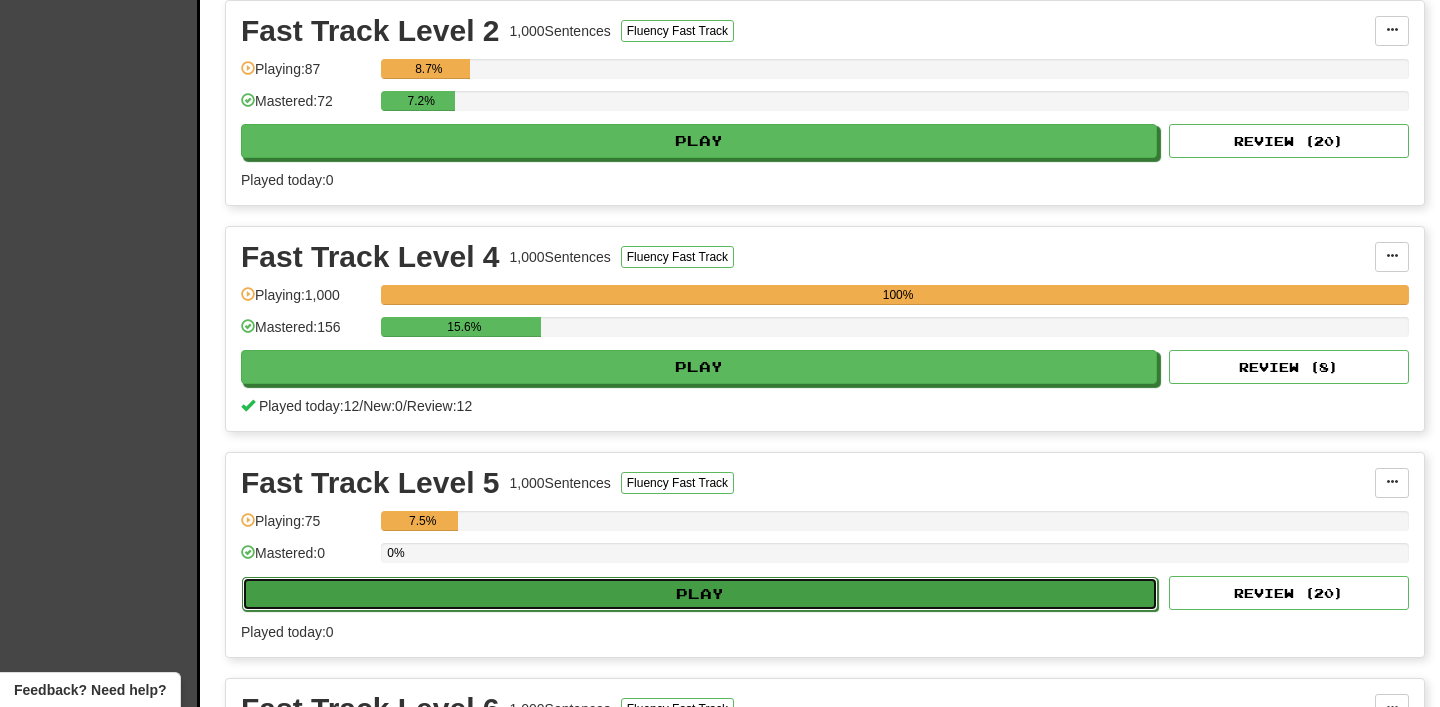 click on "Play" at bounding box center [700, 594] 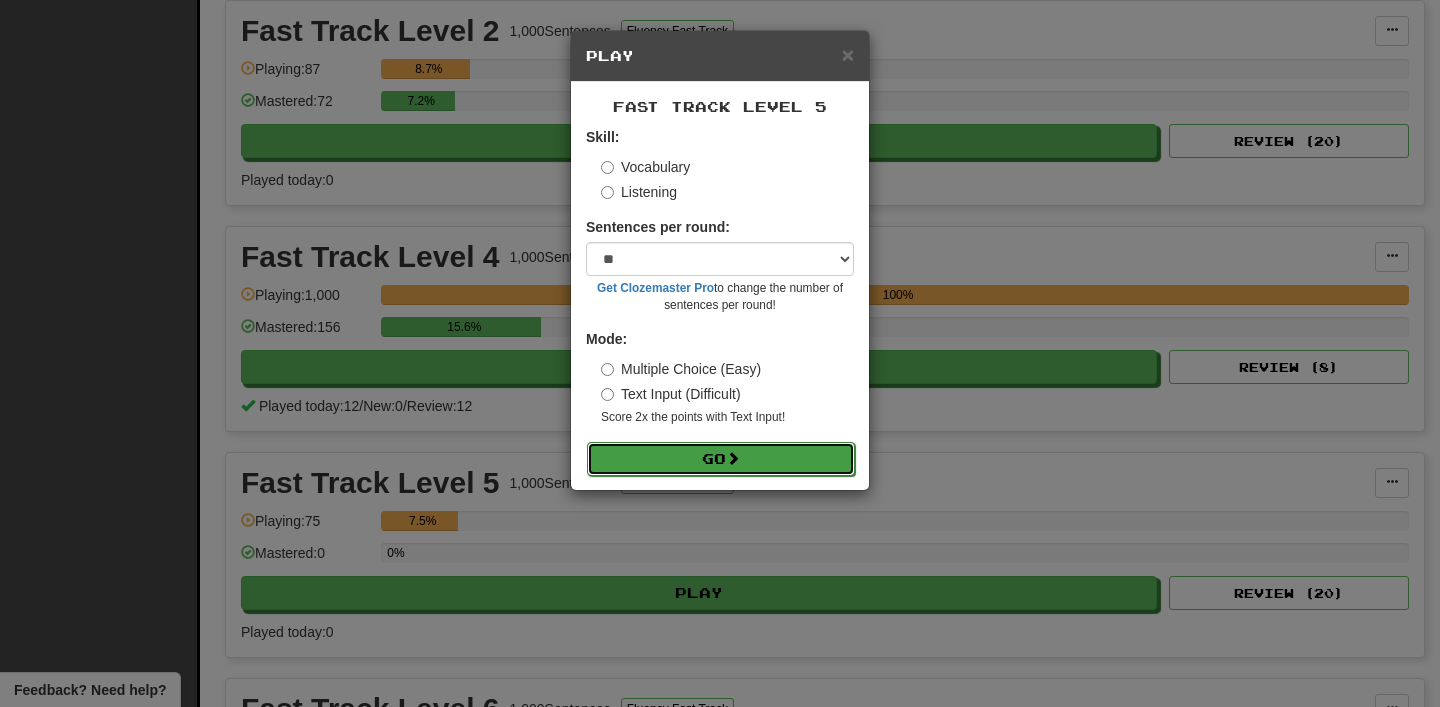 click at bounding box center (733, 458) 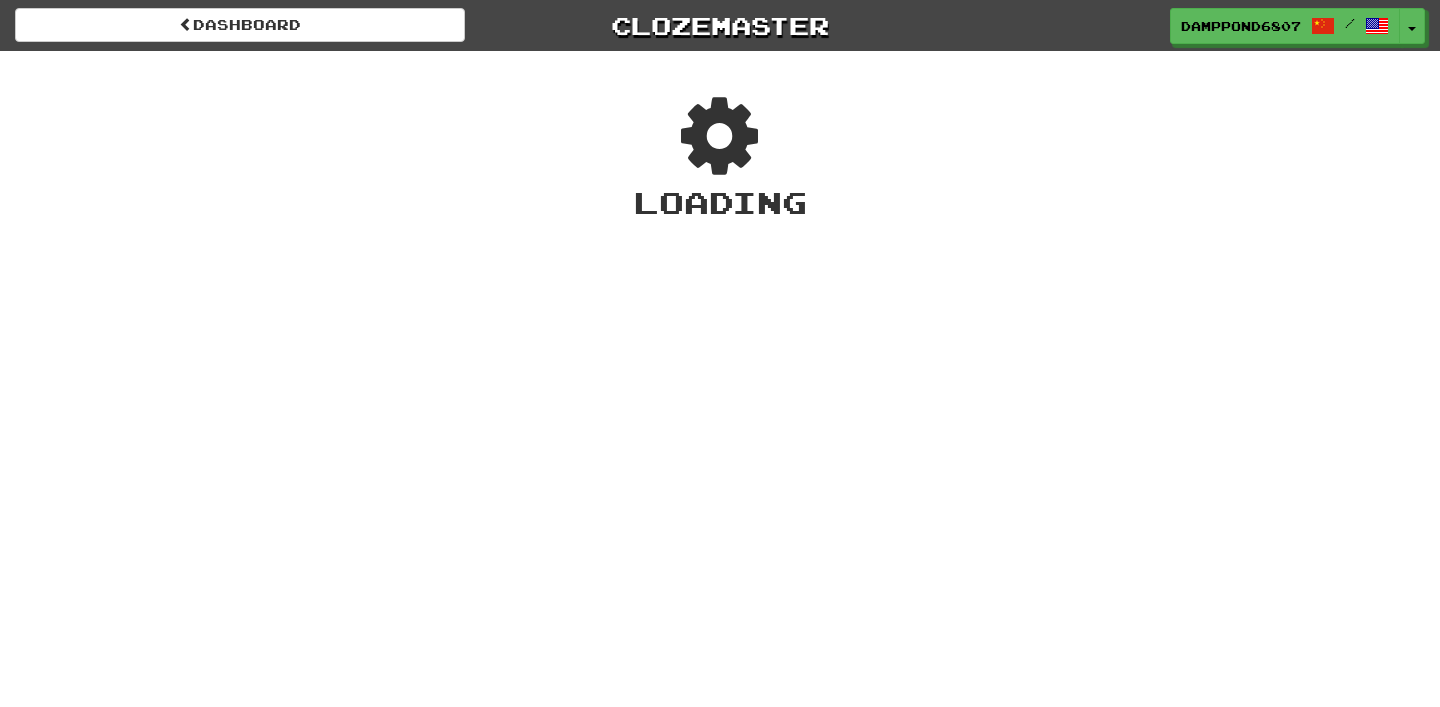 scroll, scrollTop: 0, scrollLeft: 0, axis: both 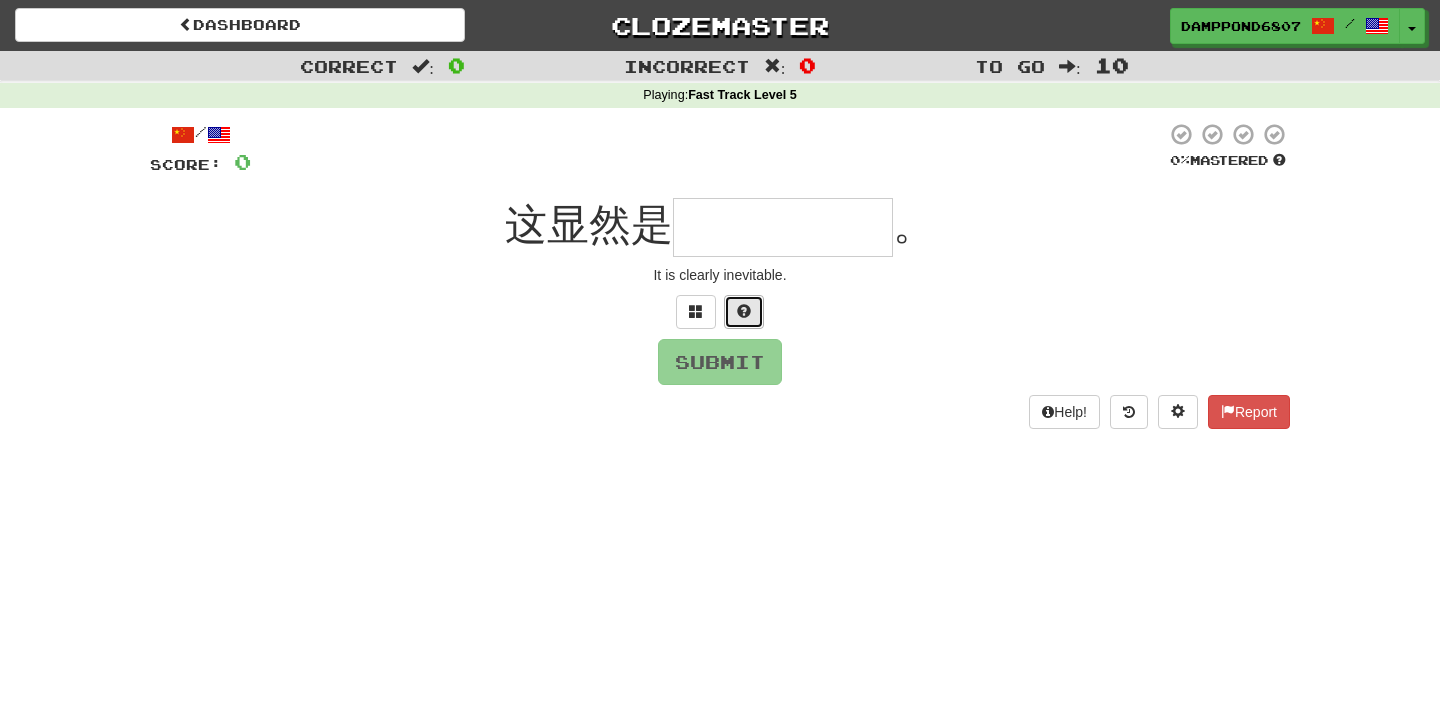click at bounding box center (744, 311) 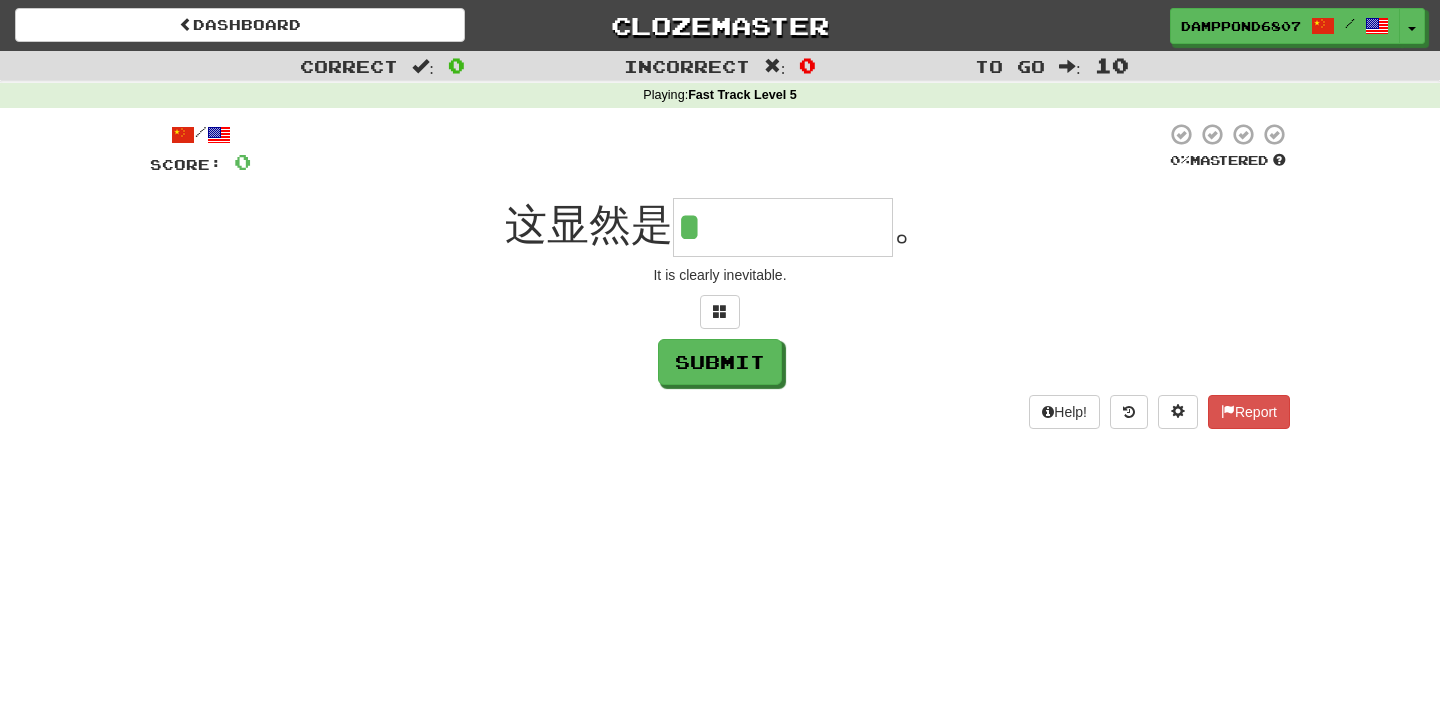 type on "*****" 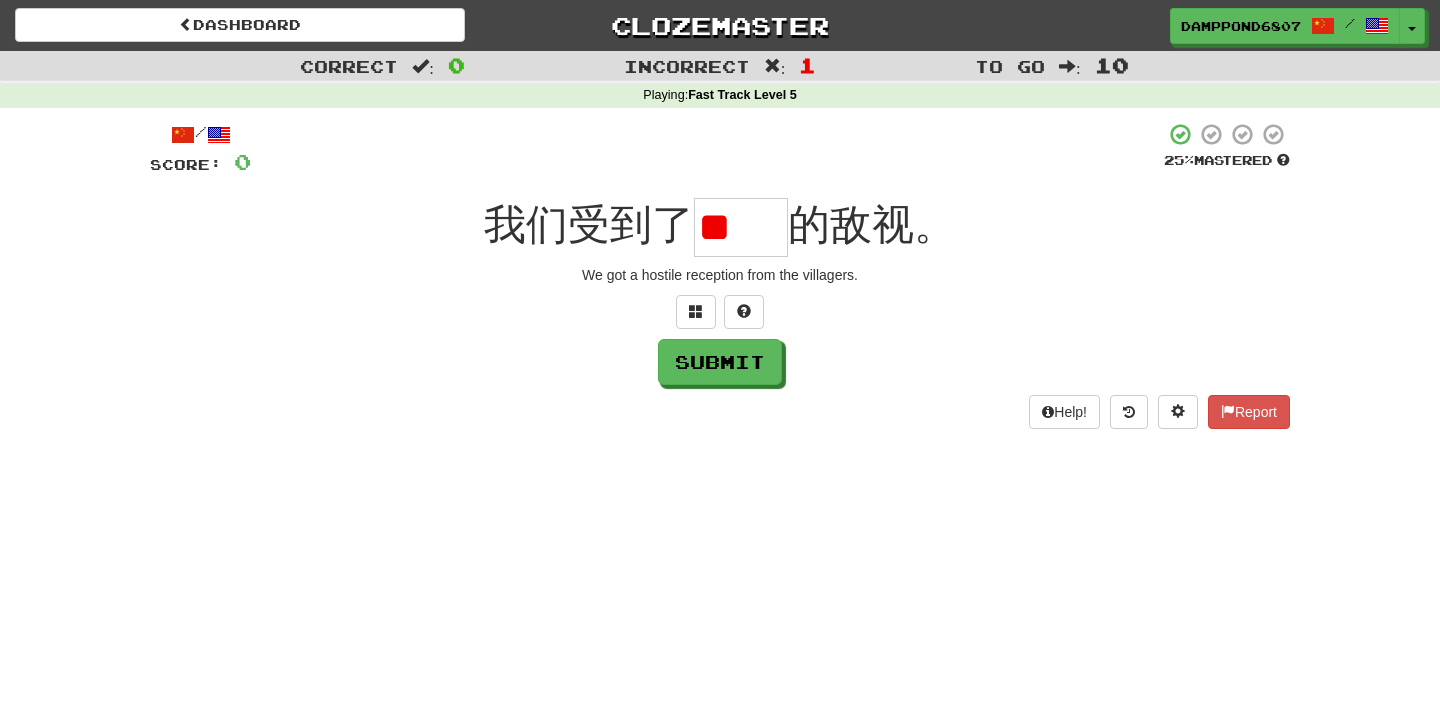scroll, scrollTop: 0, scrollLeft: 0, axis: both 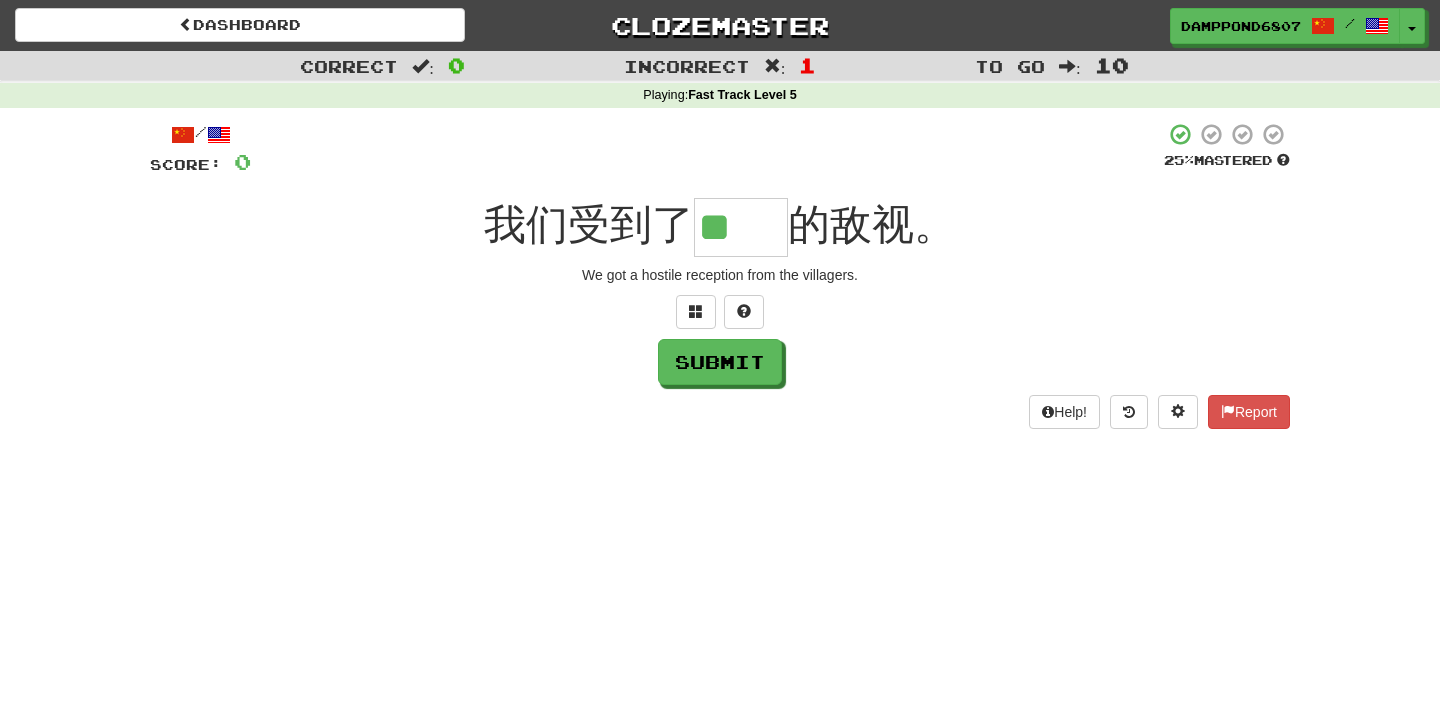 type on "**" 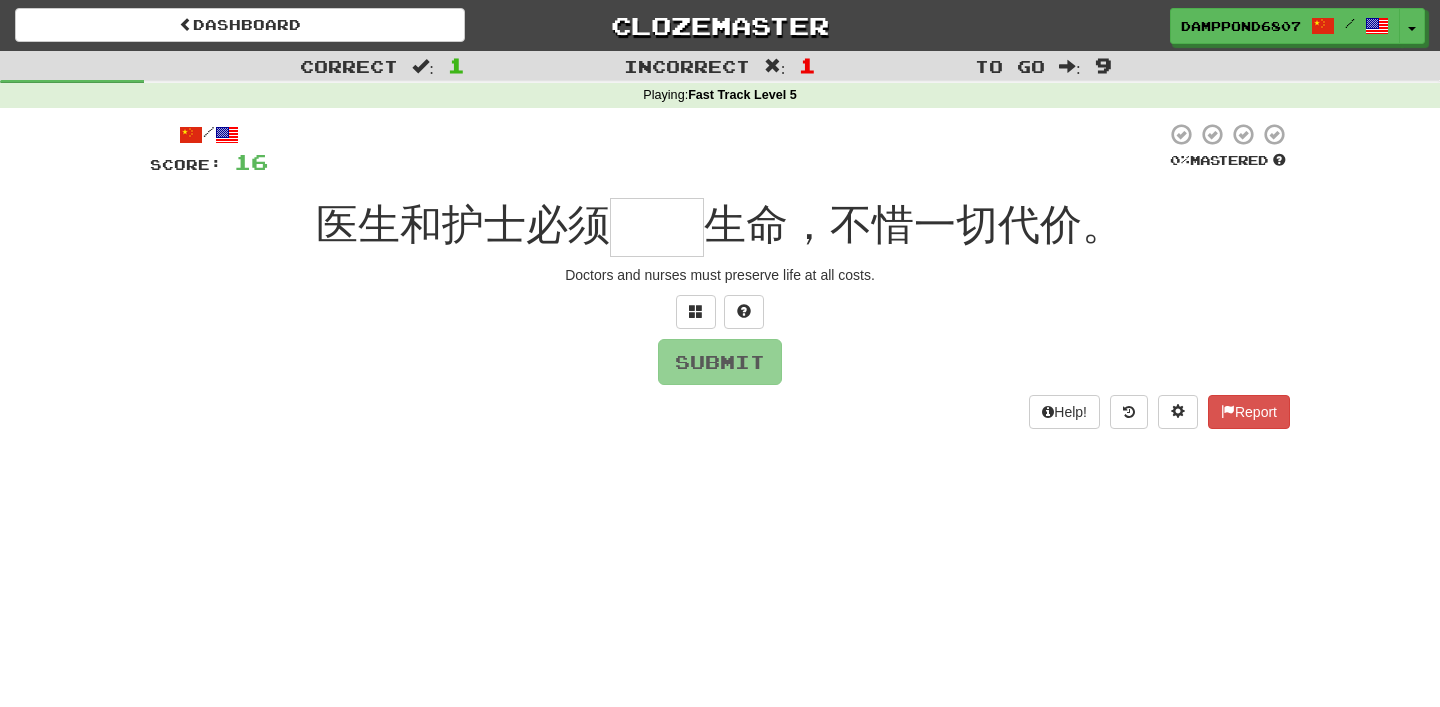 click at bounding box center [657, 227] 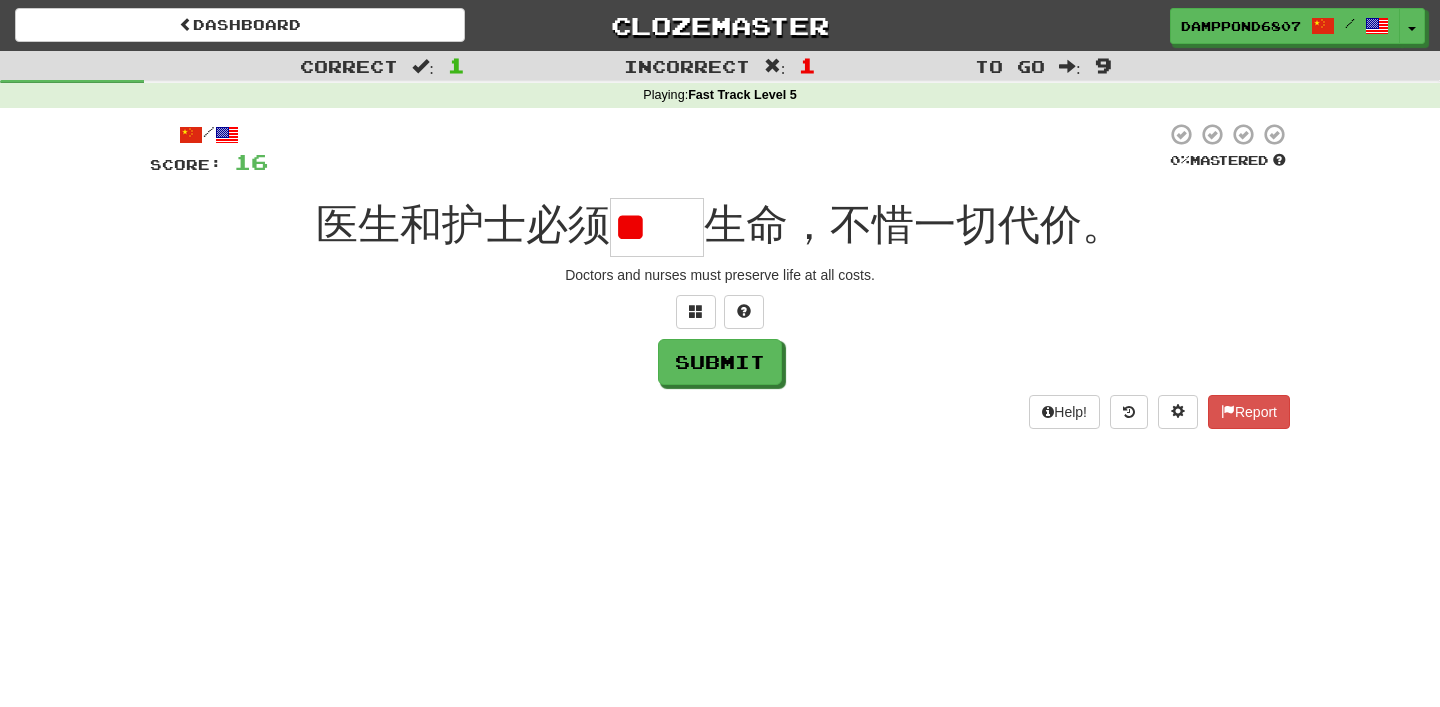 scroll, scrollTop: 0, scrollLeft: 0, axis: both 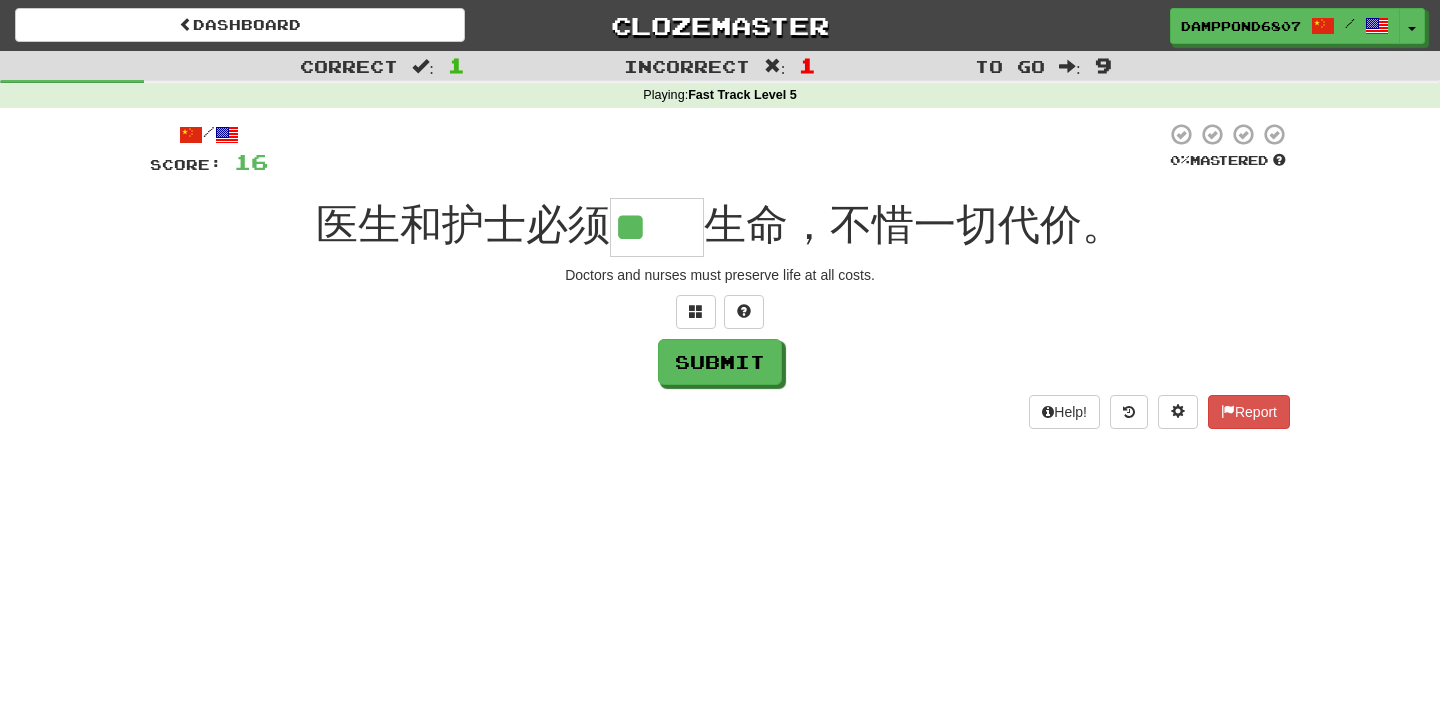 type on "**" 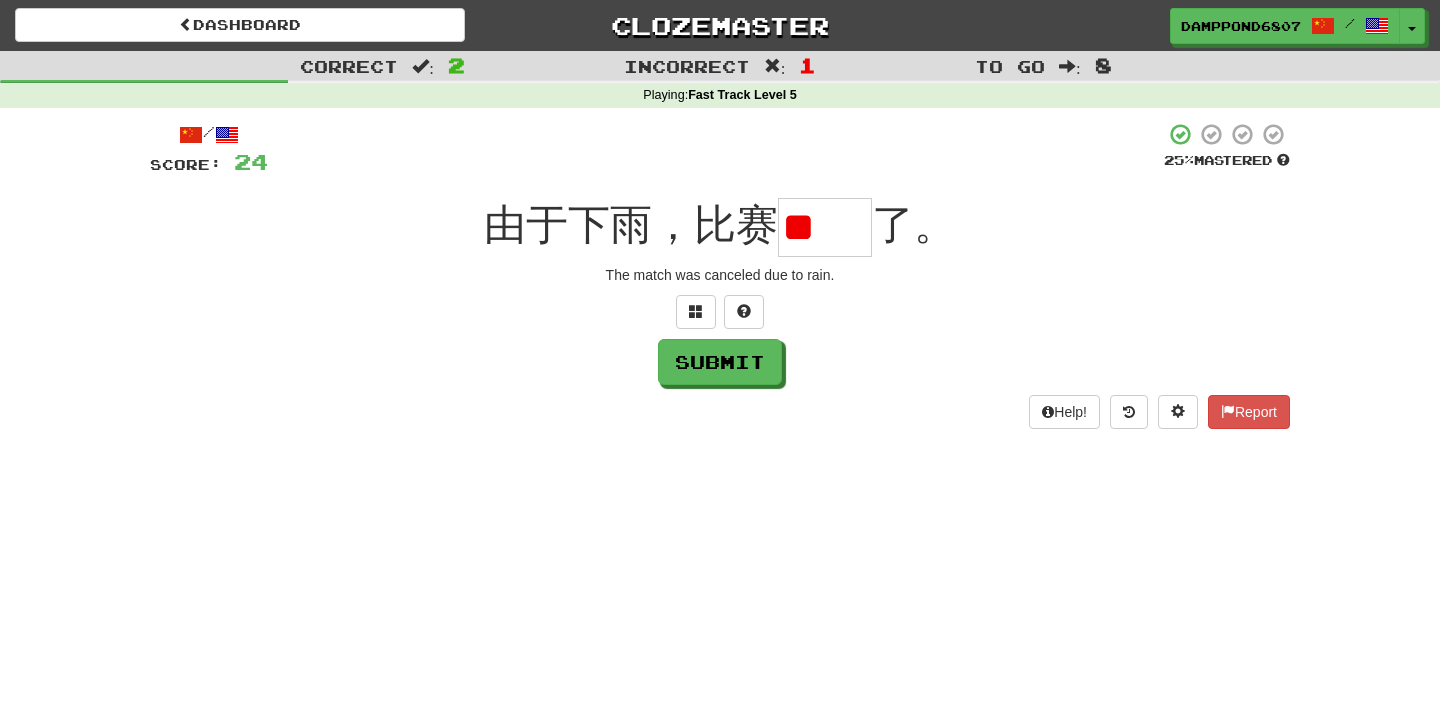 scroll, scrollTop: 0, scrollLeft: 0, axis: both 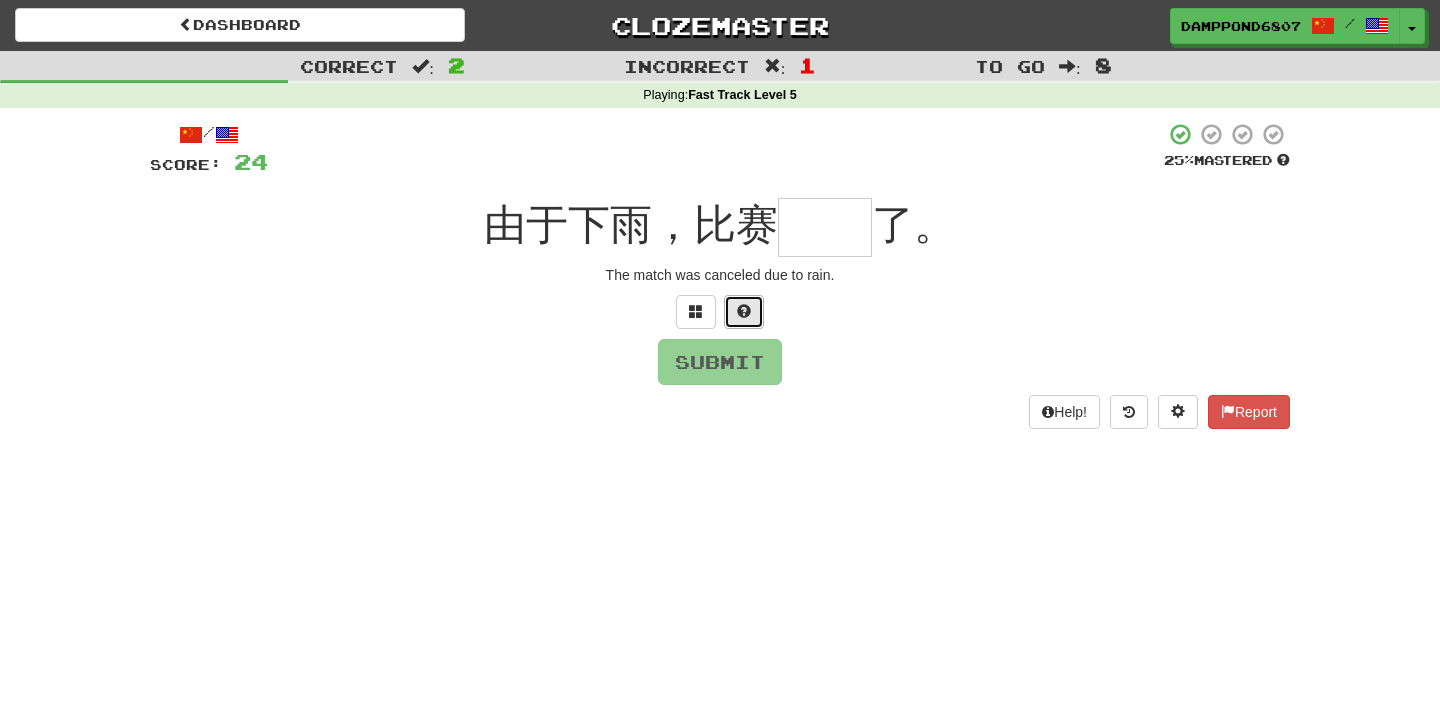 click at bounding box center (744, 312) 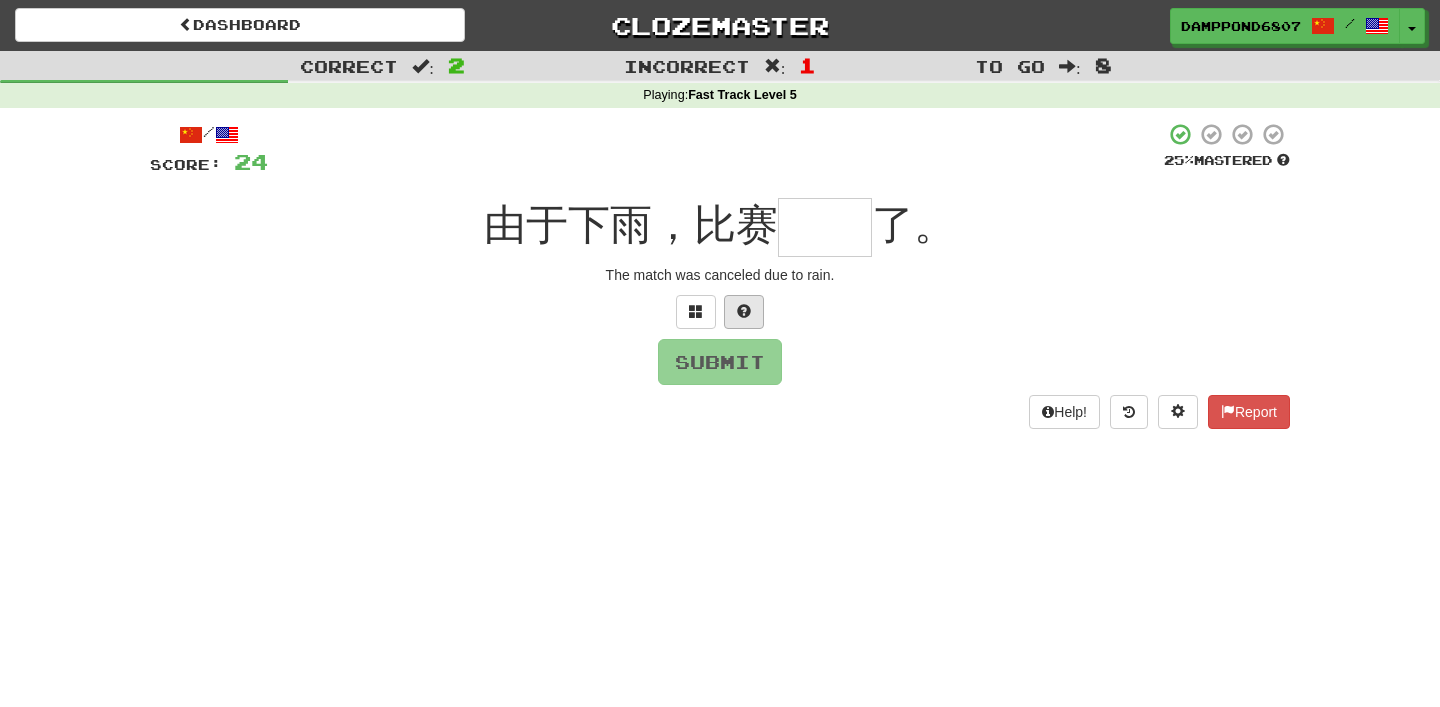 type on "*" 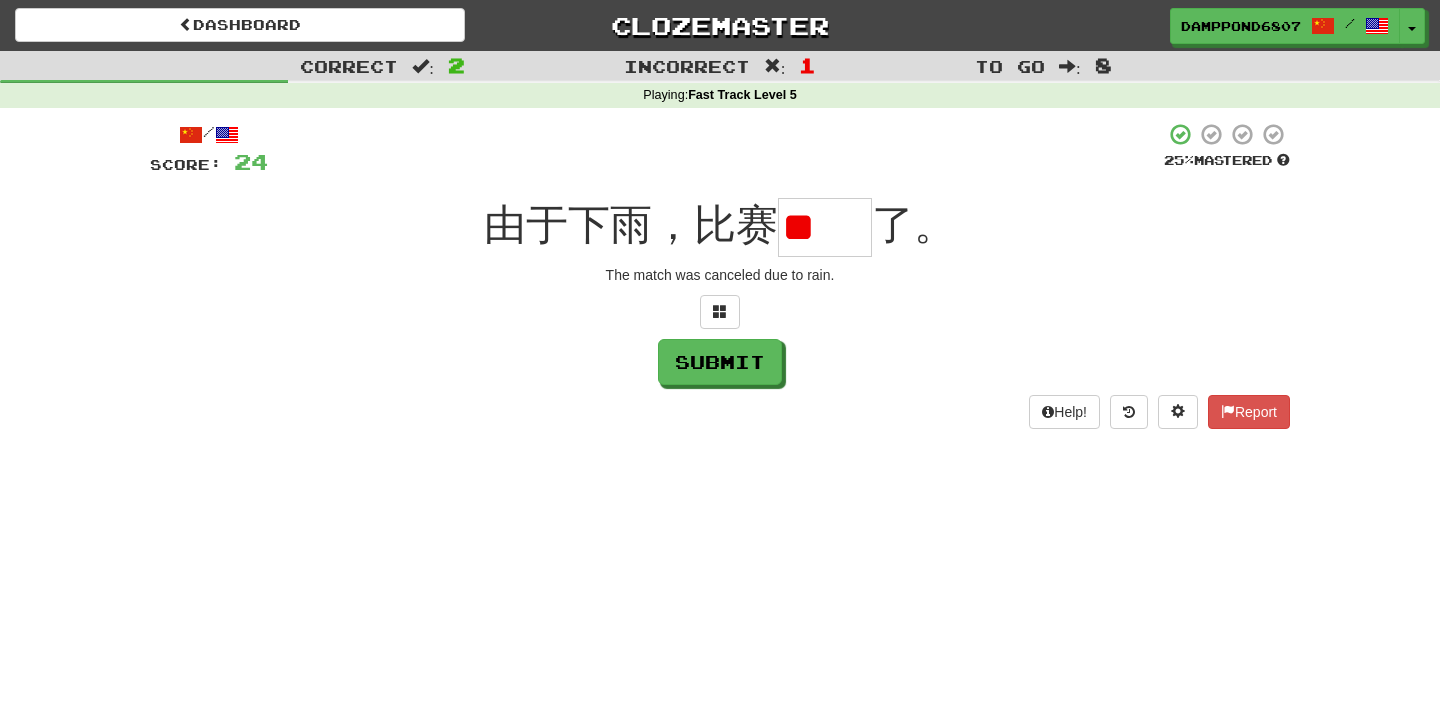 type on "*" 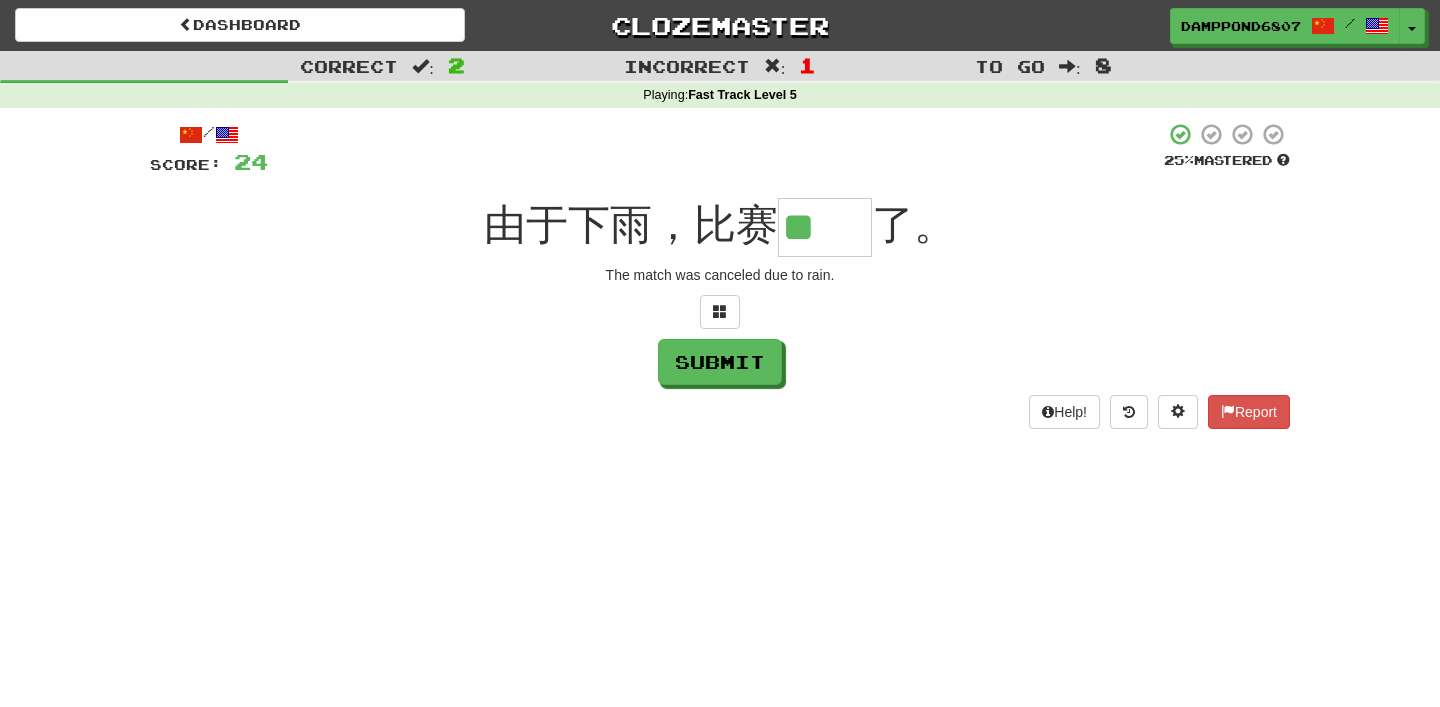 type on "**" 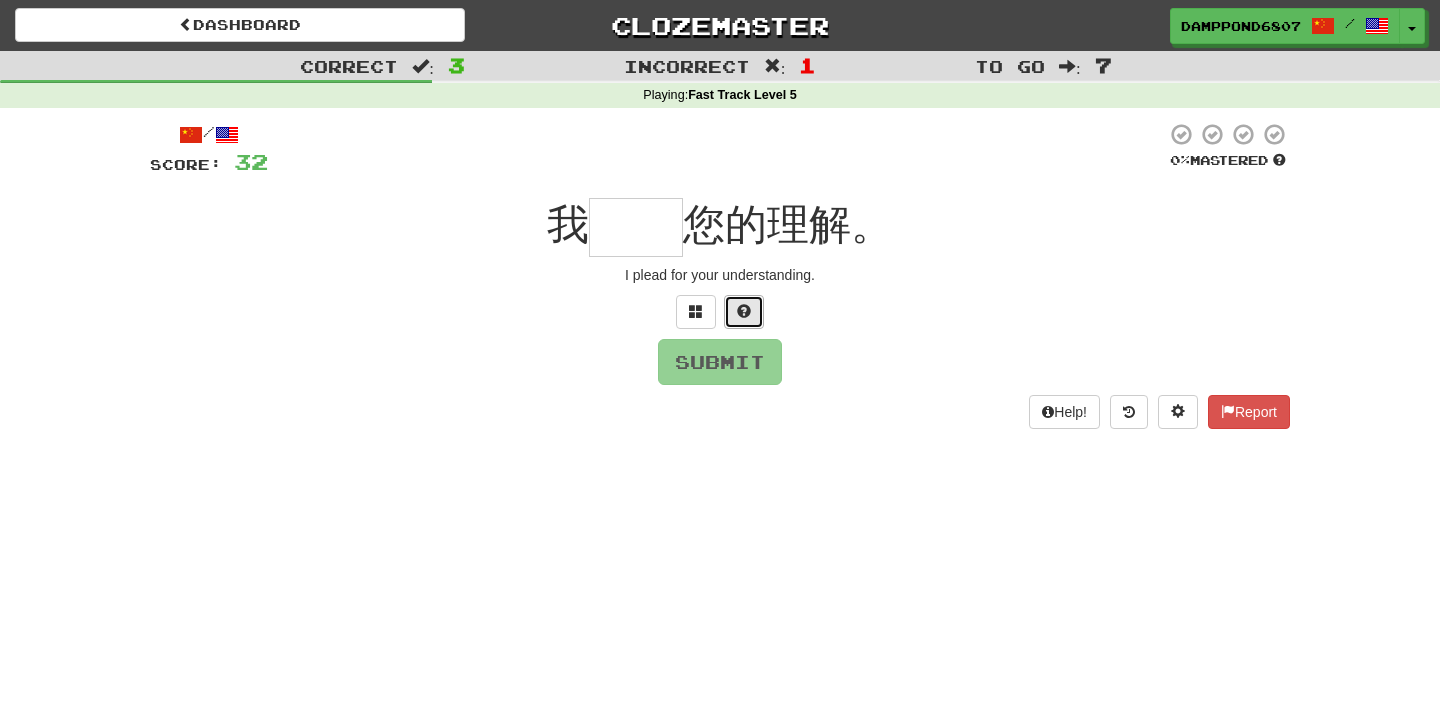 click at bounding box center [744, 311] 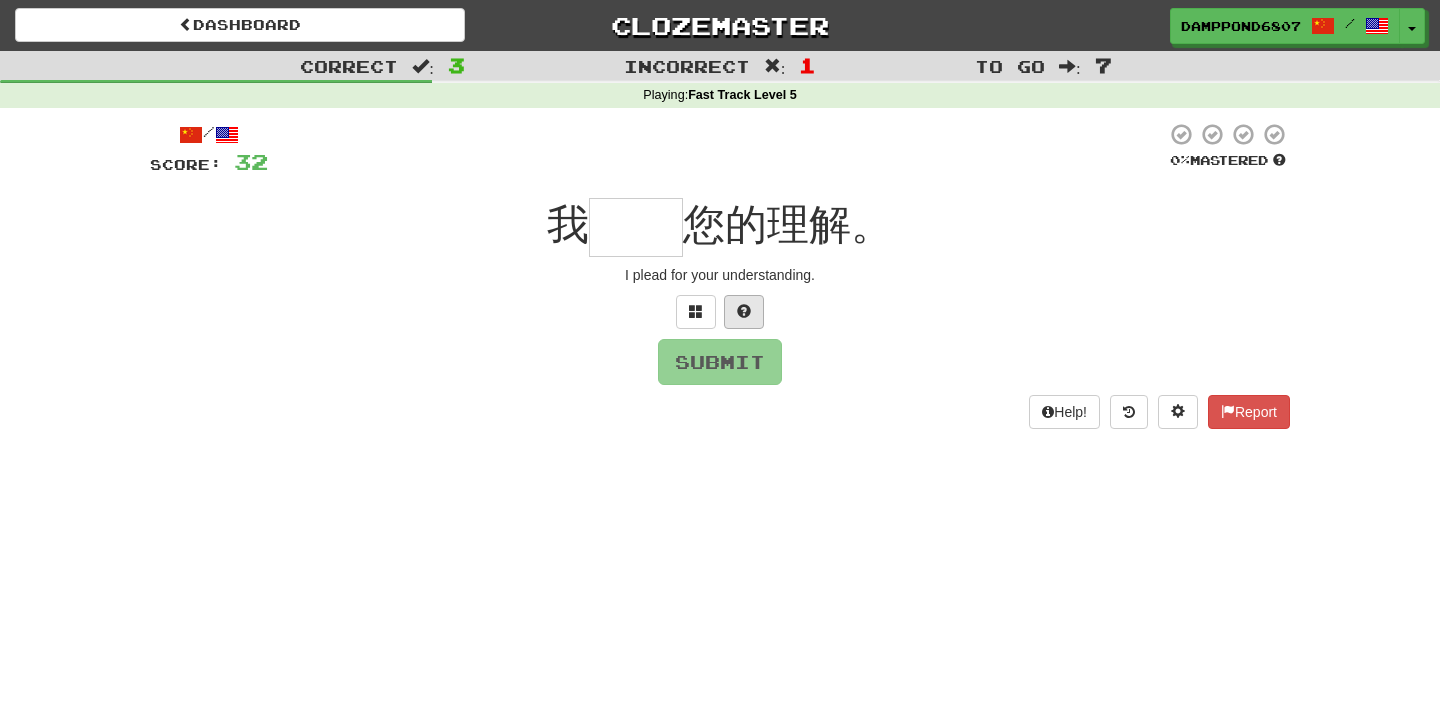 type on "*" 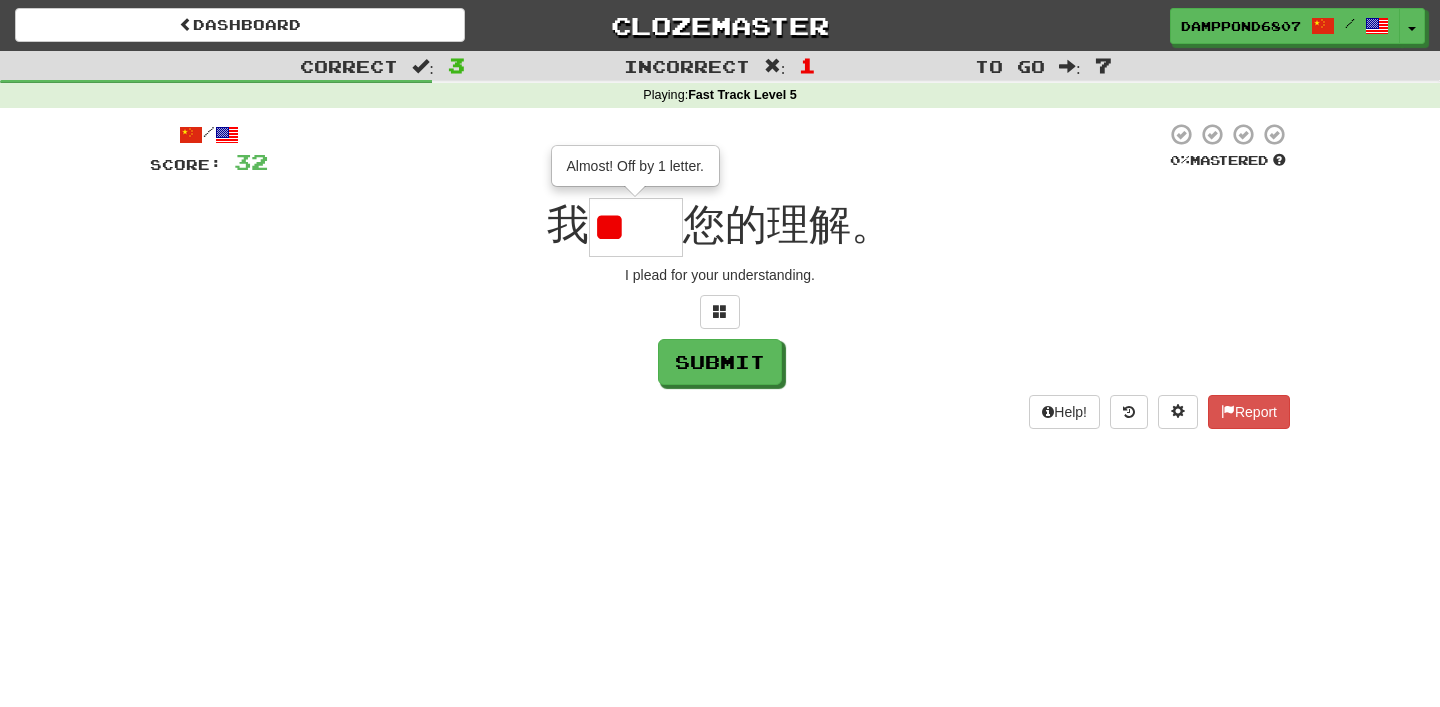 scroll, scrollTop: 0, scrollLeft: 0, axis: both 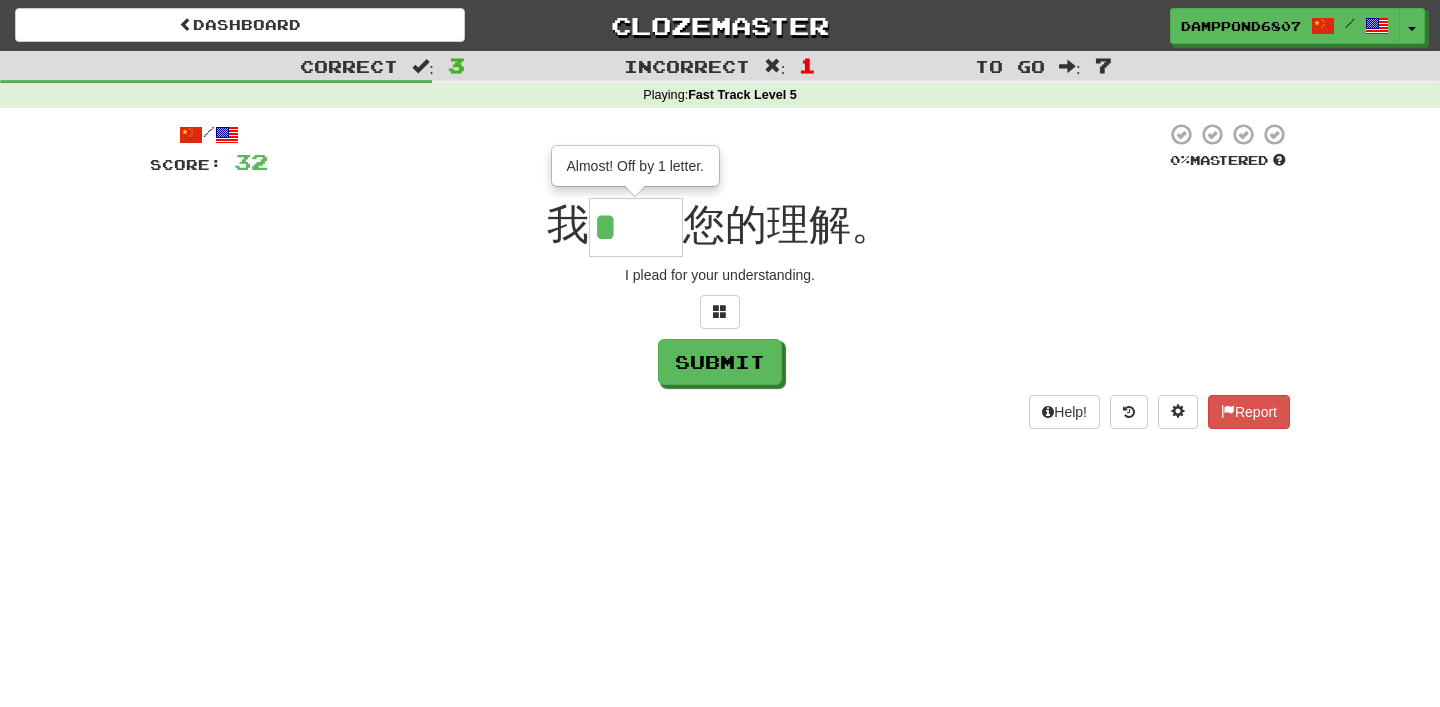 type on "**" 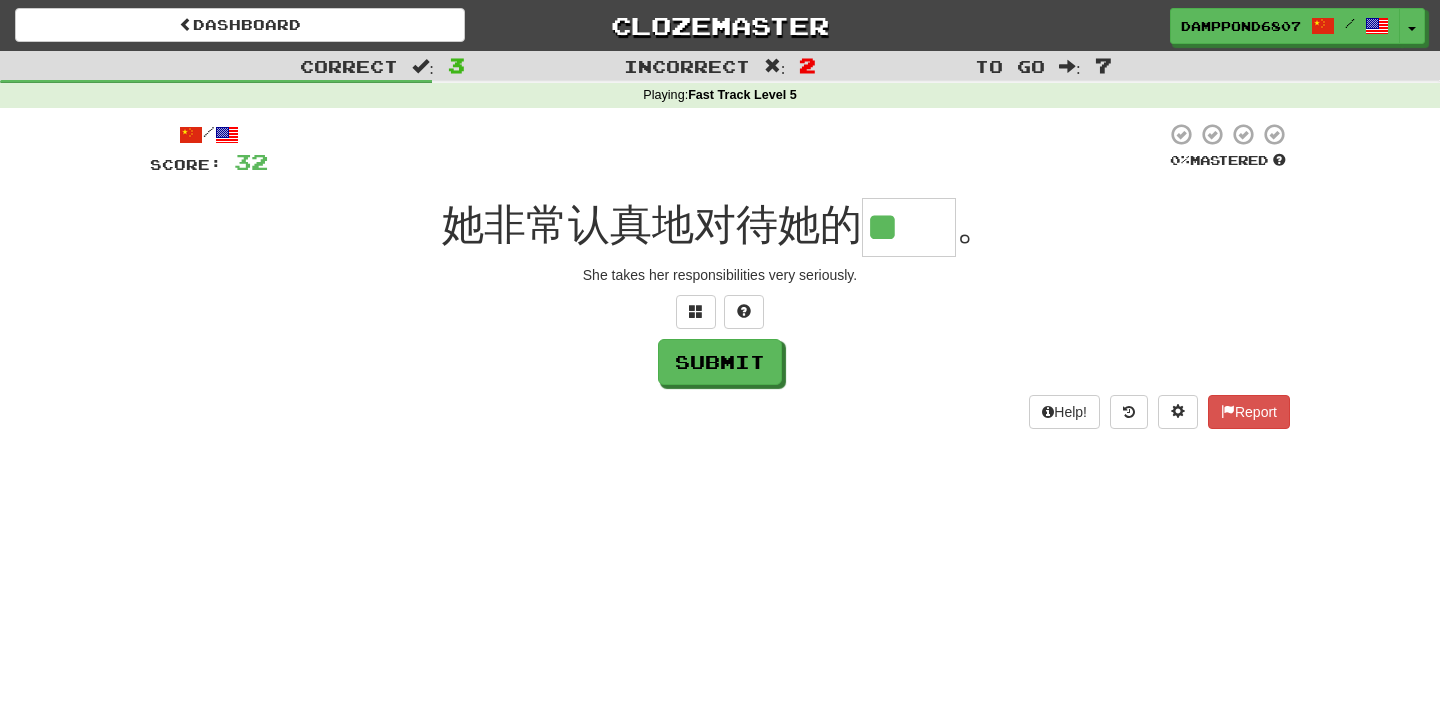 scroll, scrollTop: 0, scrollLeft: 0, axis: both 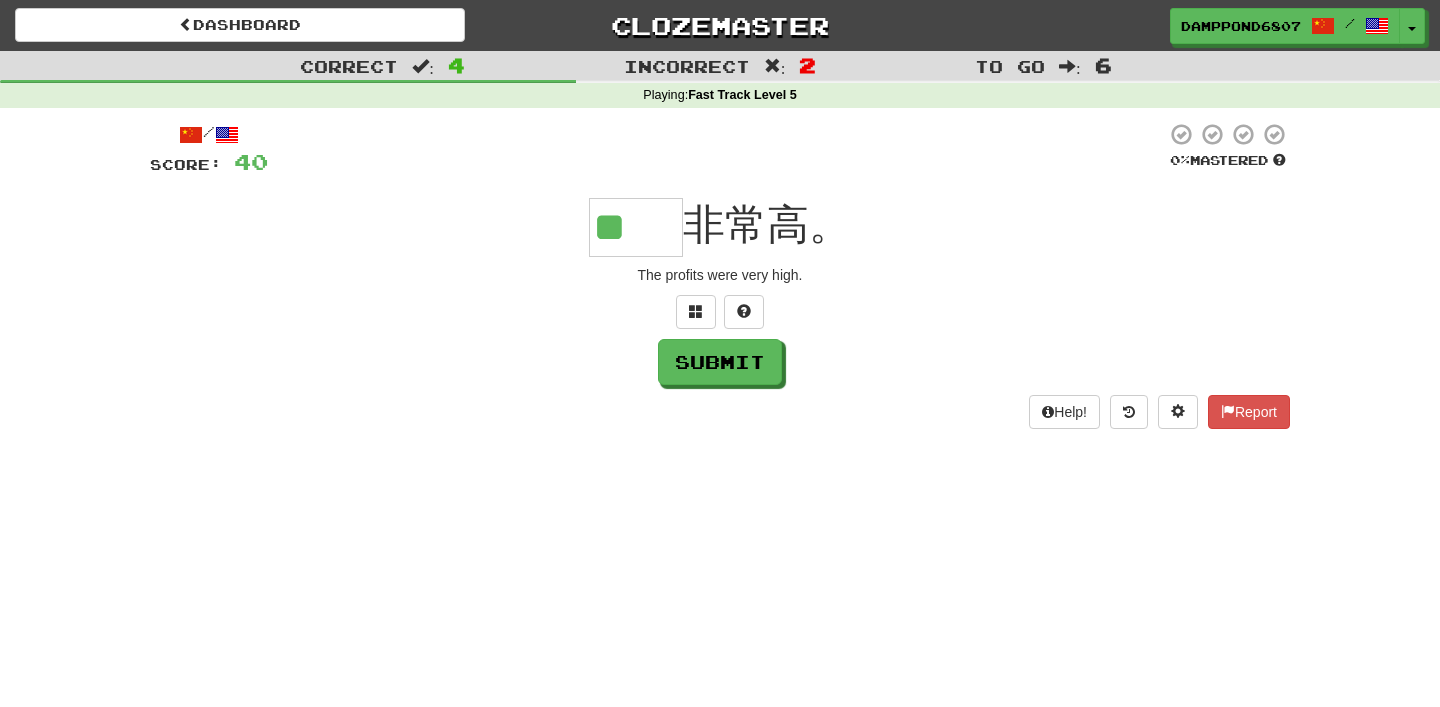 type on "**" 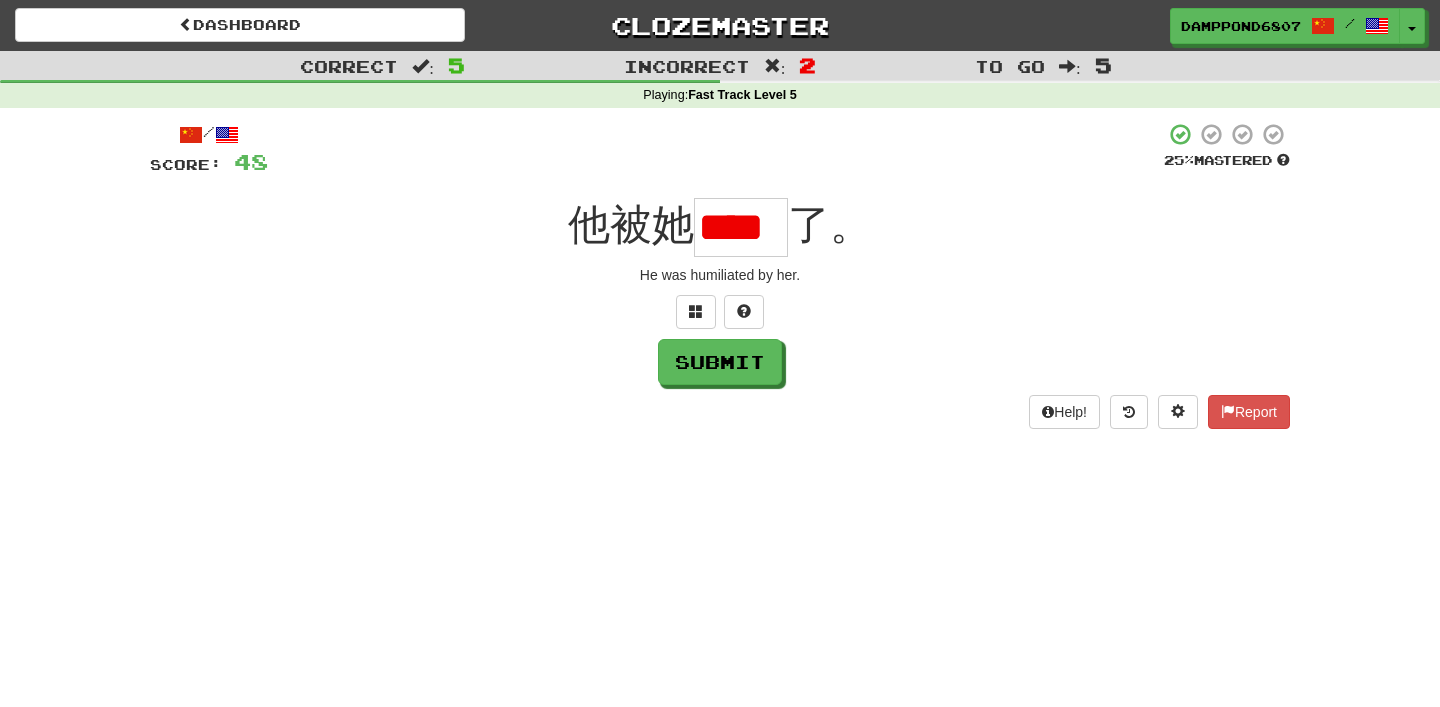 scroll, scrollTop: 0, scrollLeft: 0, axis: both 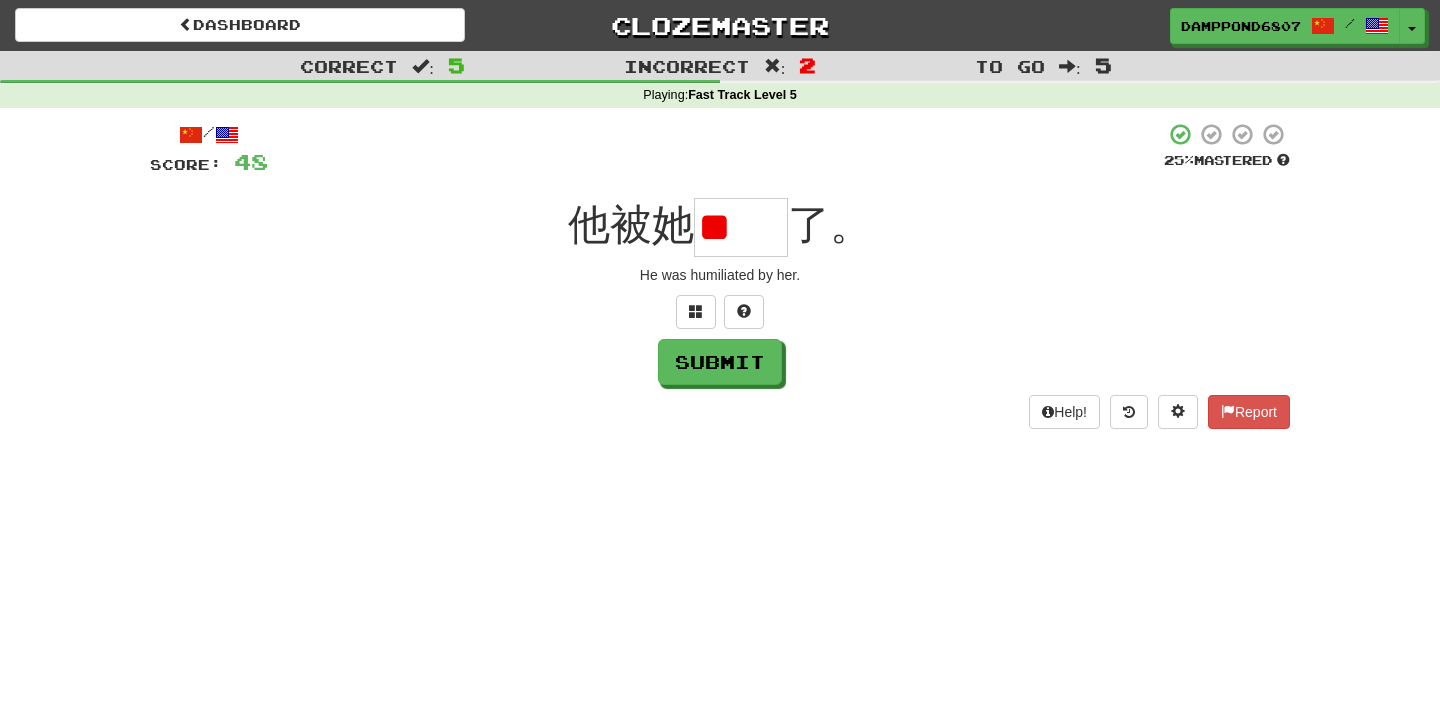 type on "*" 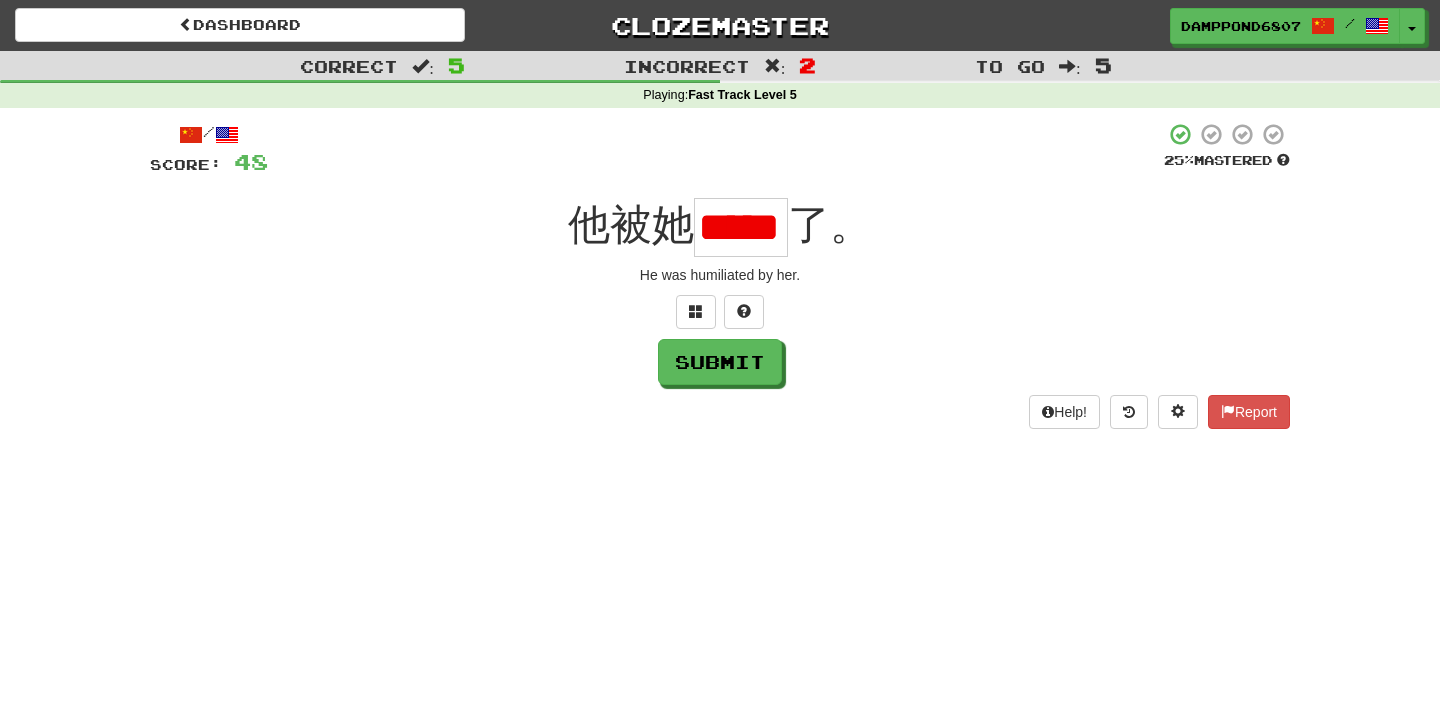 scroll, scrollTop: 0, scrollLeft: 0, axis: both 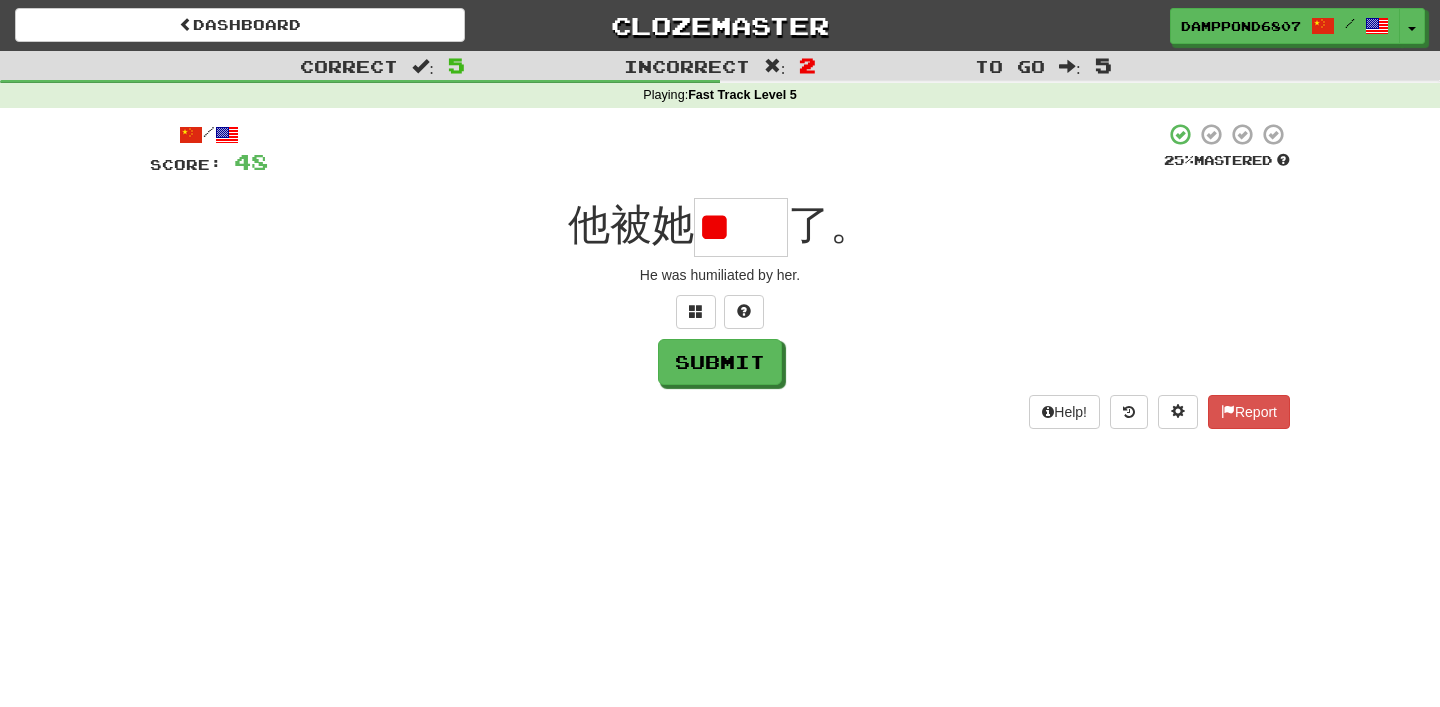 type on "*" 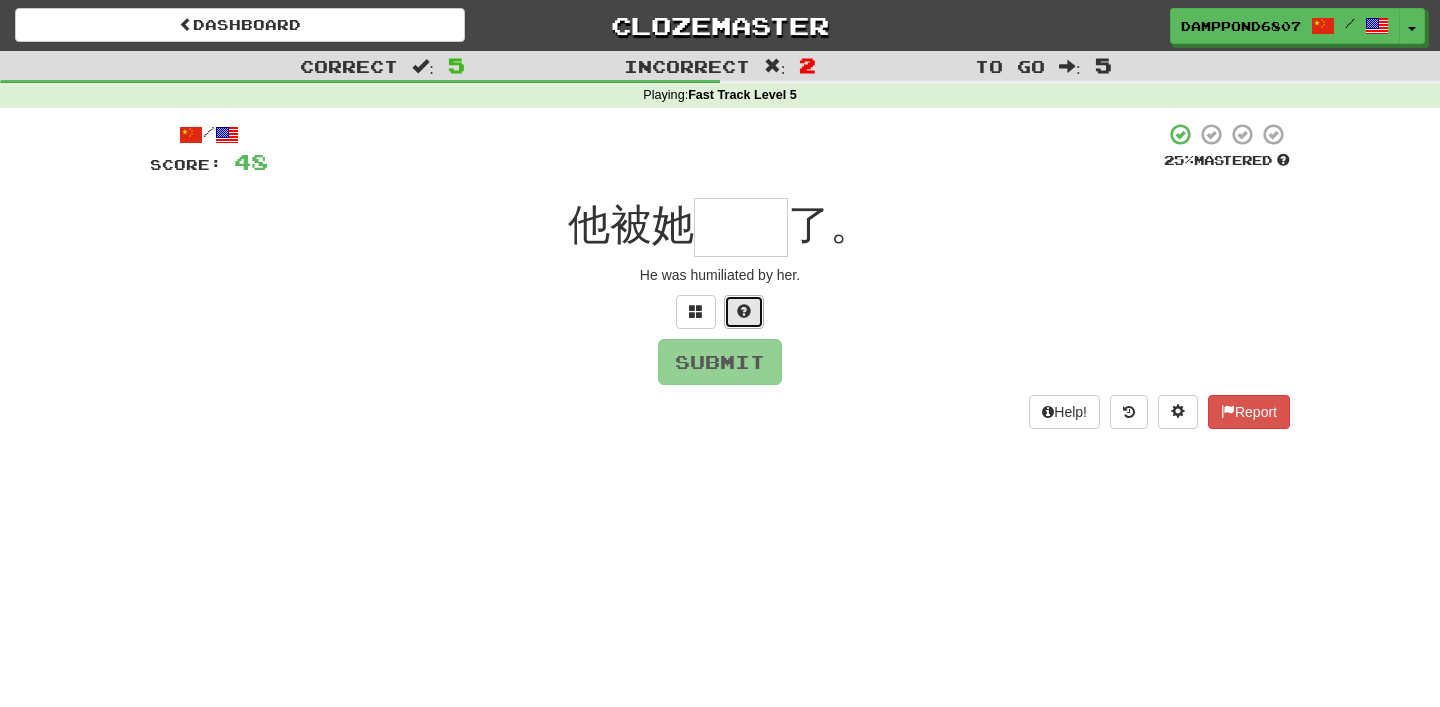 click at bounding box center [744, 312] 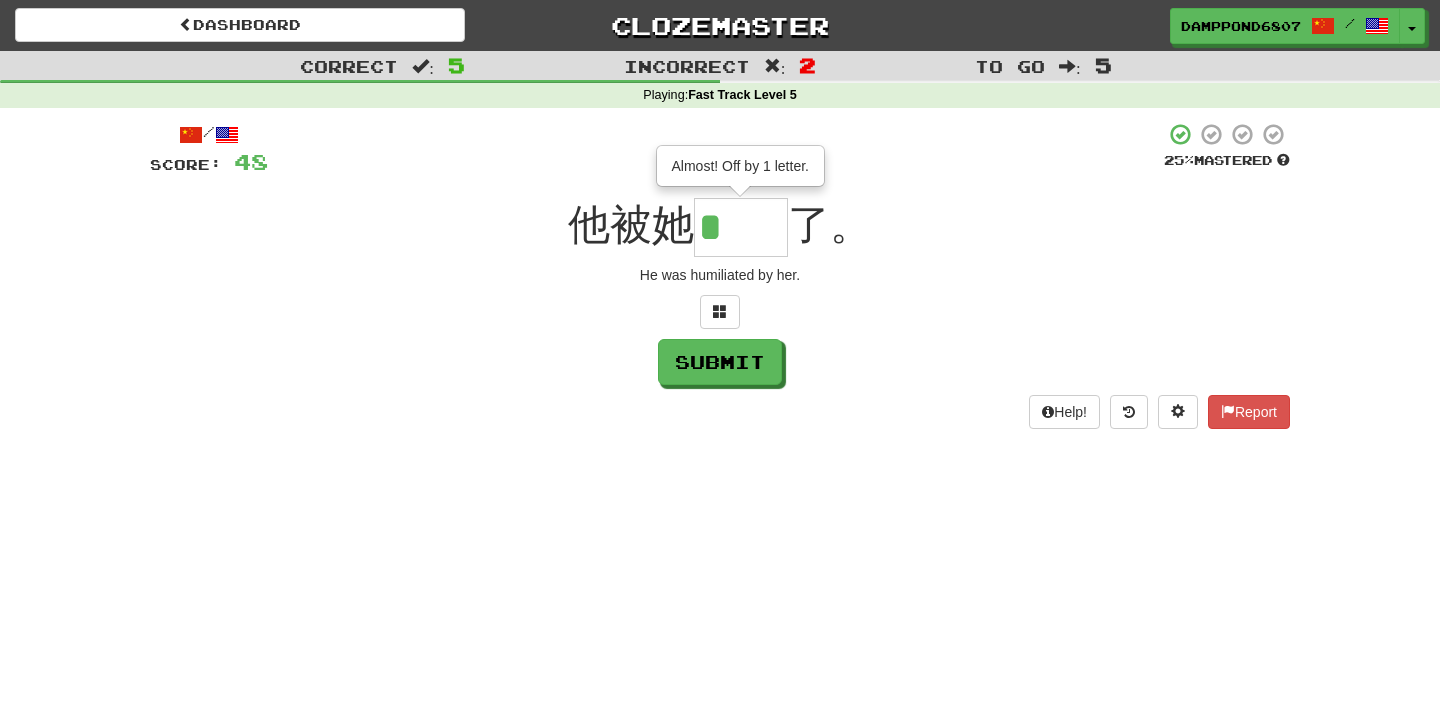 type on "**" 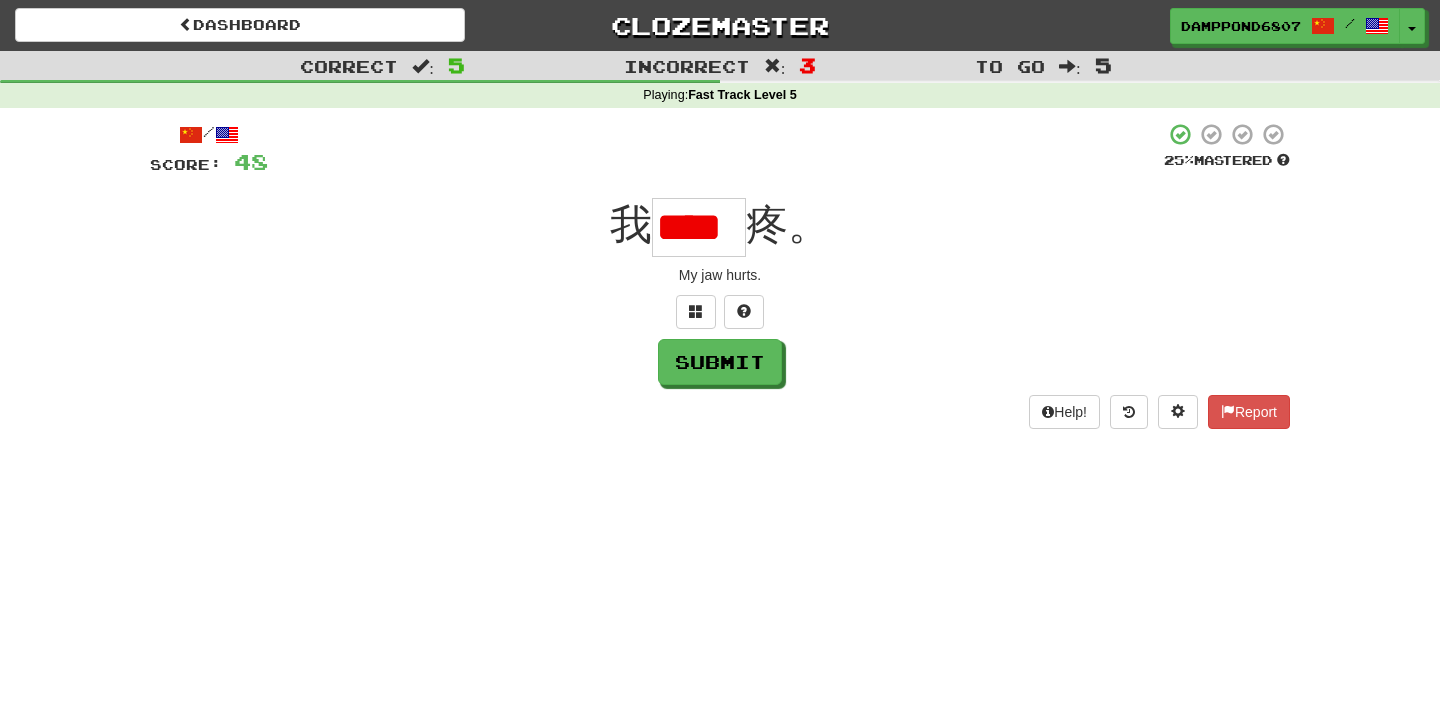 scroll, scrollTop: 0, scrollLeft: 0, axis: both 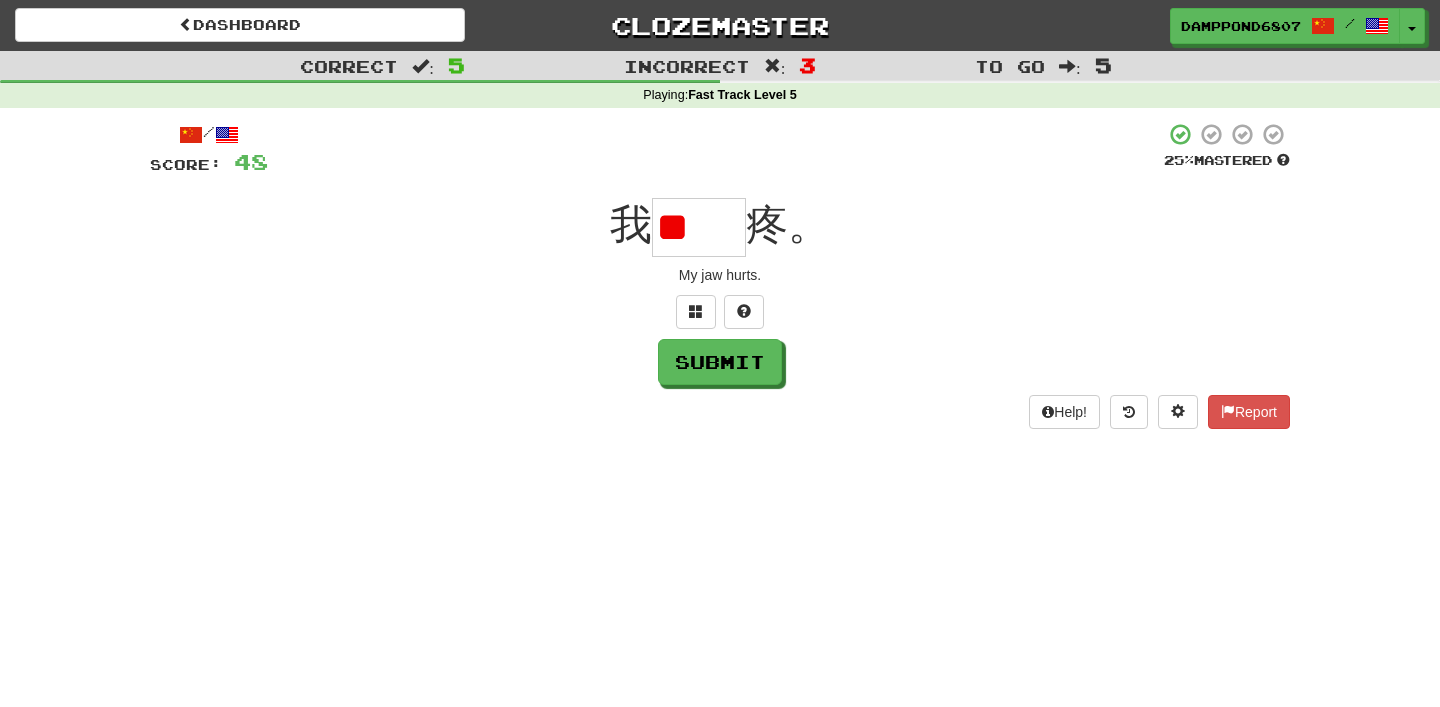 type on "*" 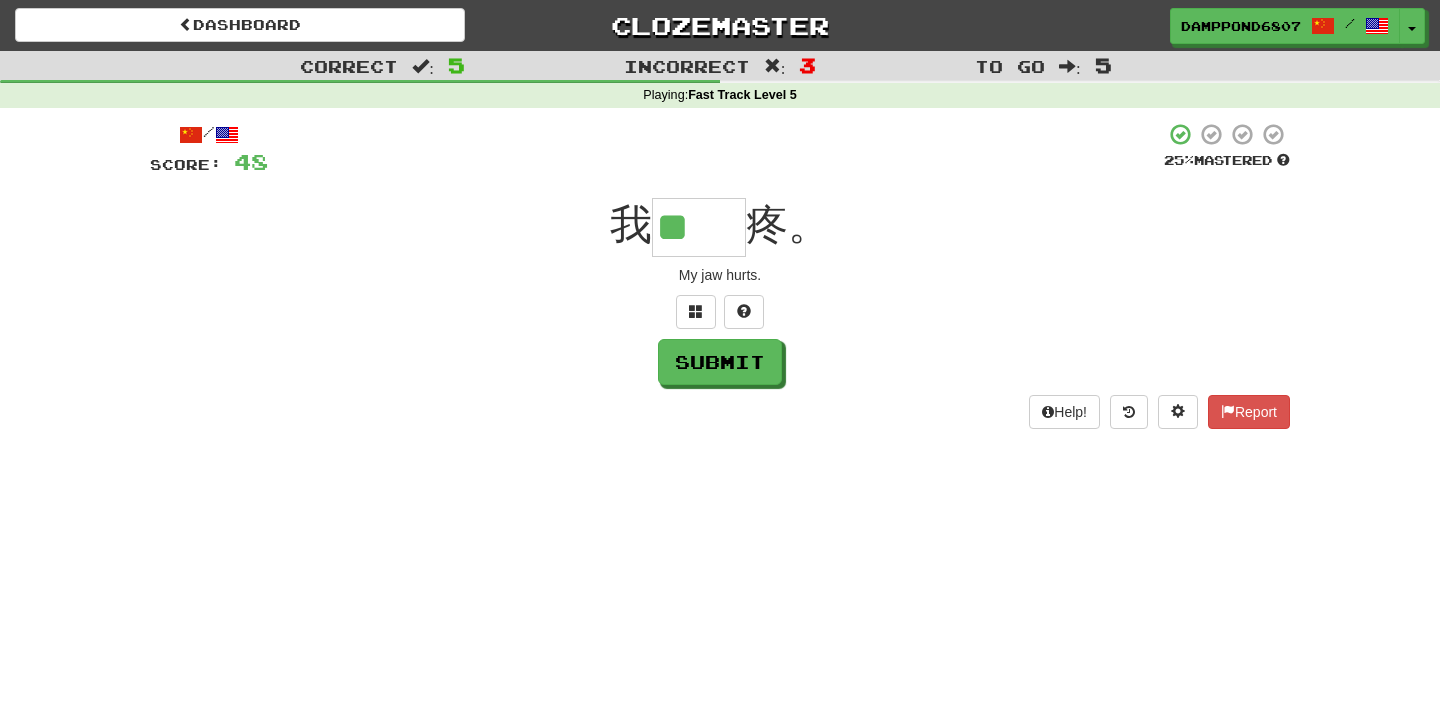 type on "**" 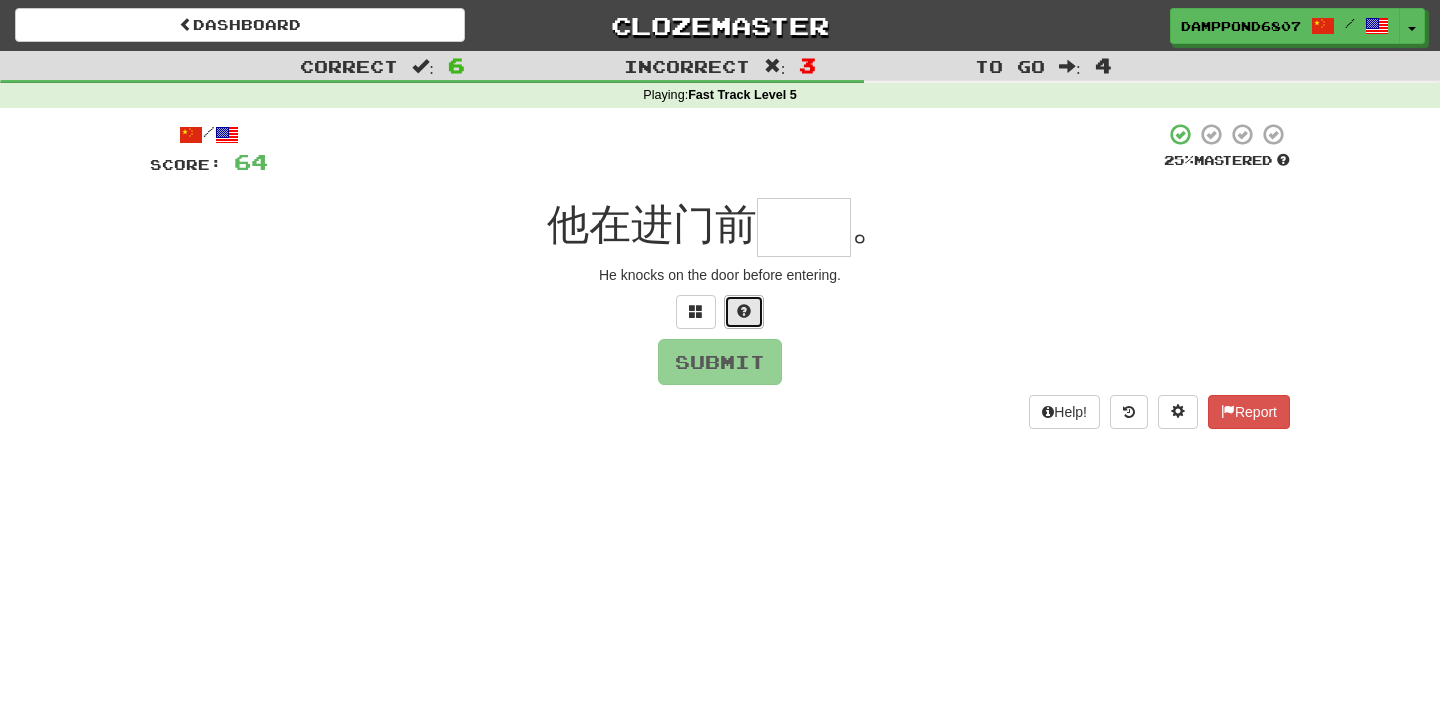 click at bounding box center [744, 312] 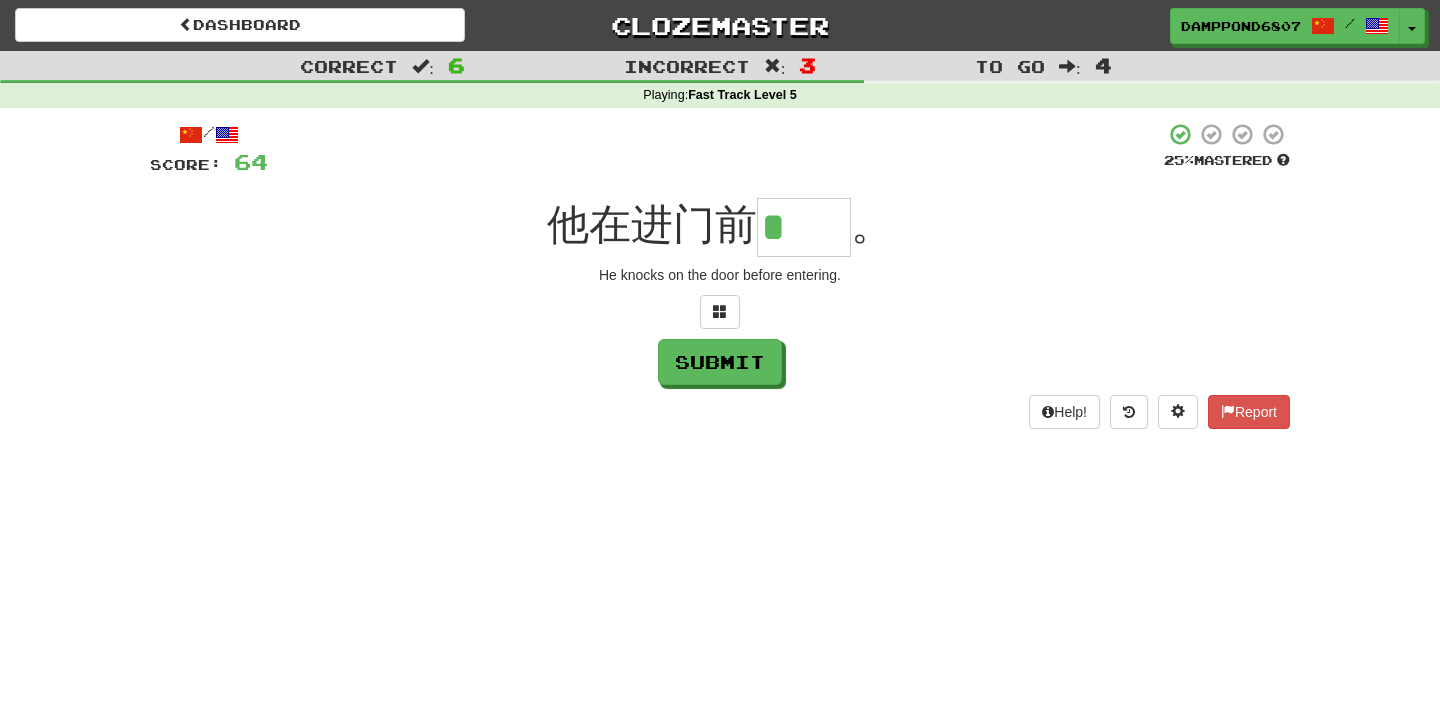 type on "**" 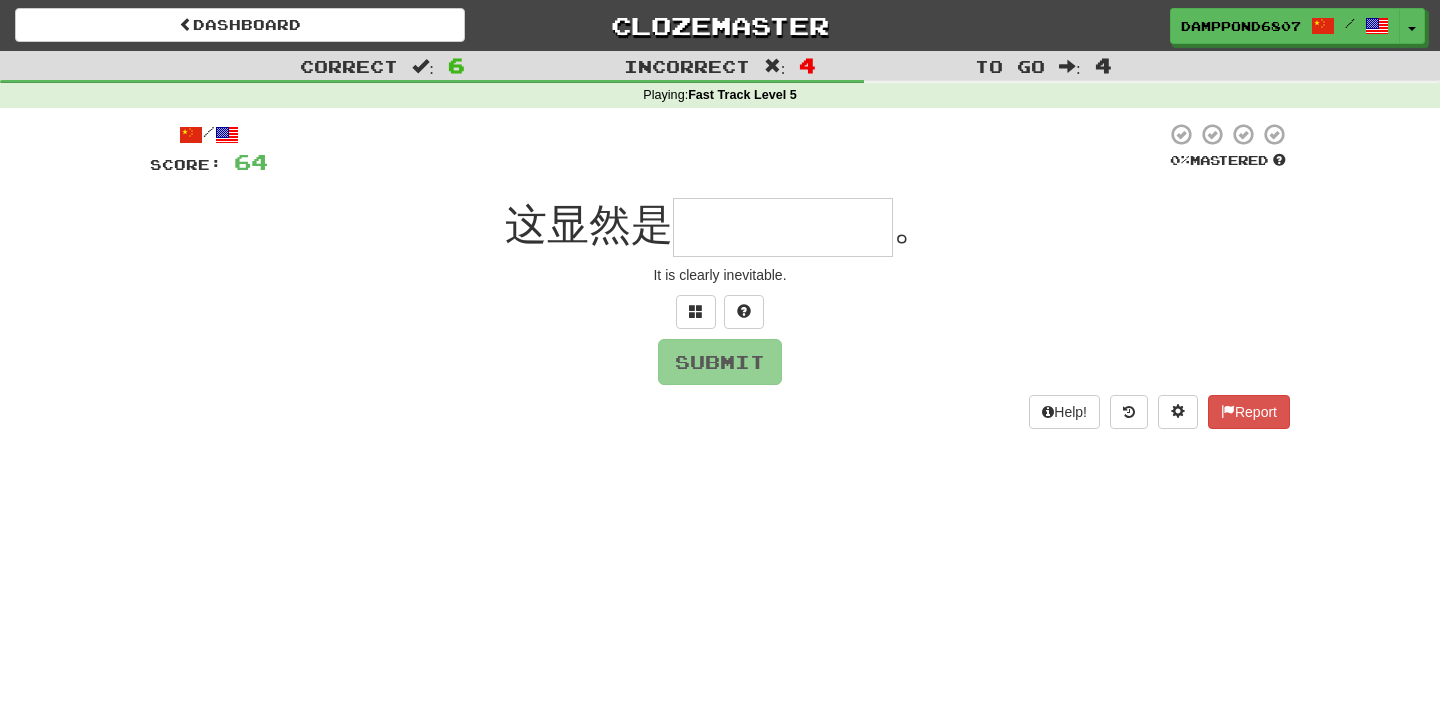 type on "*****" 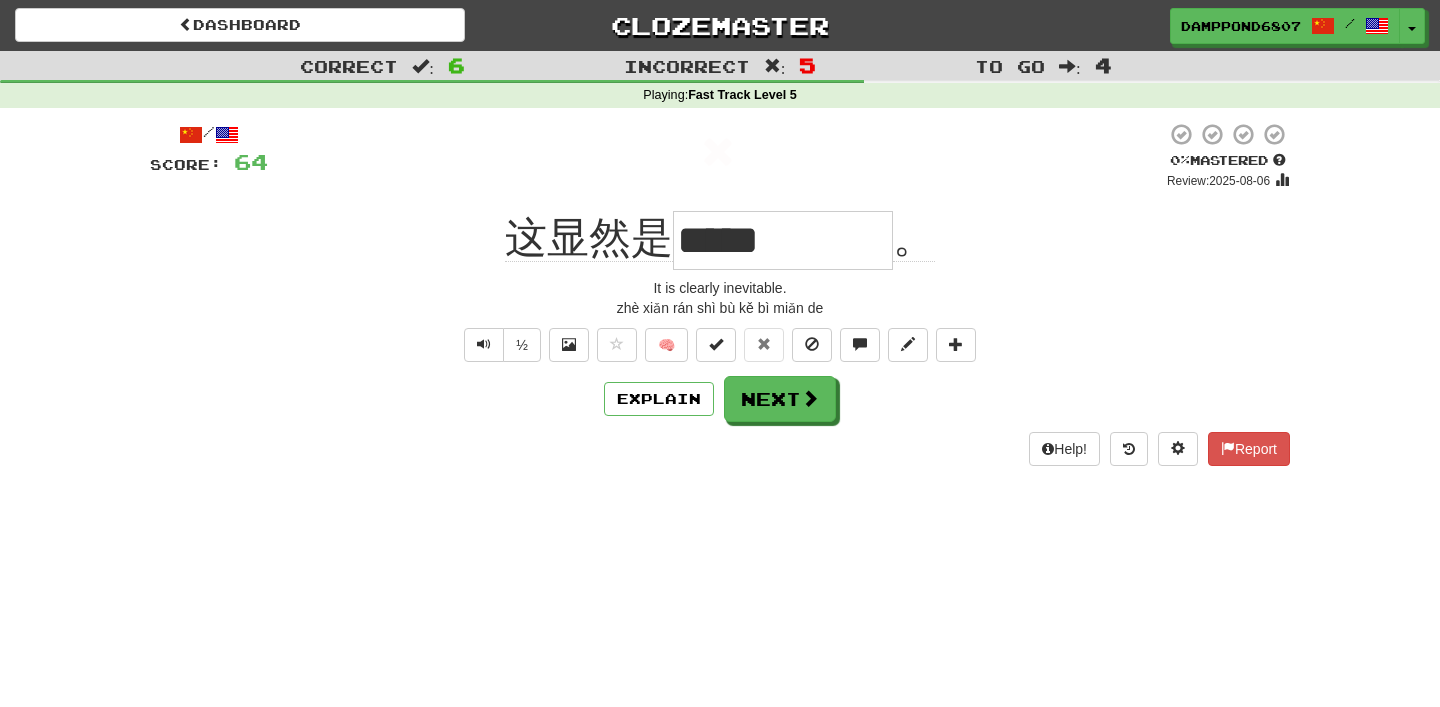 click on "Dashboard
Clozemaster
DampPond6807
/
Toggle Dropdown
Dashboard
Leaderboard
Activity Feed
Notifications
Profile
Discussions
English
/
Tiếng Việt
Streak:
0
Review:
10
Points Today: 0
فارسی
/
English
Streak:
0
Review:
0
Points Today: 0
中文
/
English
Streak:
12
Review:
58
Daily Goal:  196 /100
Languages
Account
Logout
DampPond6807
/
Toggle Dropdown
Dashboard
Leaderboard
Activity Feed
Notifications
Profile
Discussions
English
/
Tiếng Việt
Streak:
0
Review:
10
Points Today: 0
فارسی
/
English
Streak:
0
Review:
0" at bounding box center (720, 353) 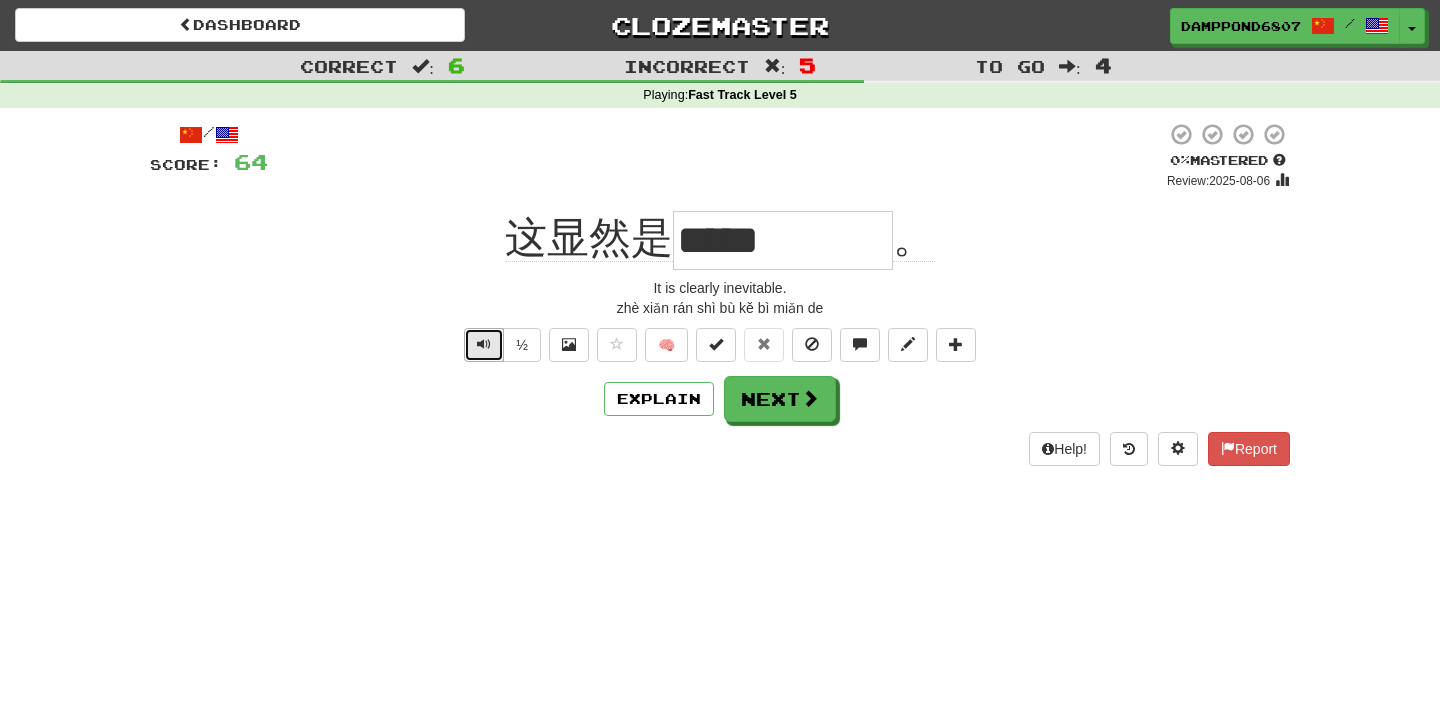 click at bounding box center [484, 344] 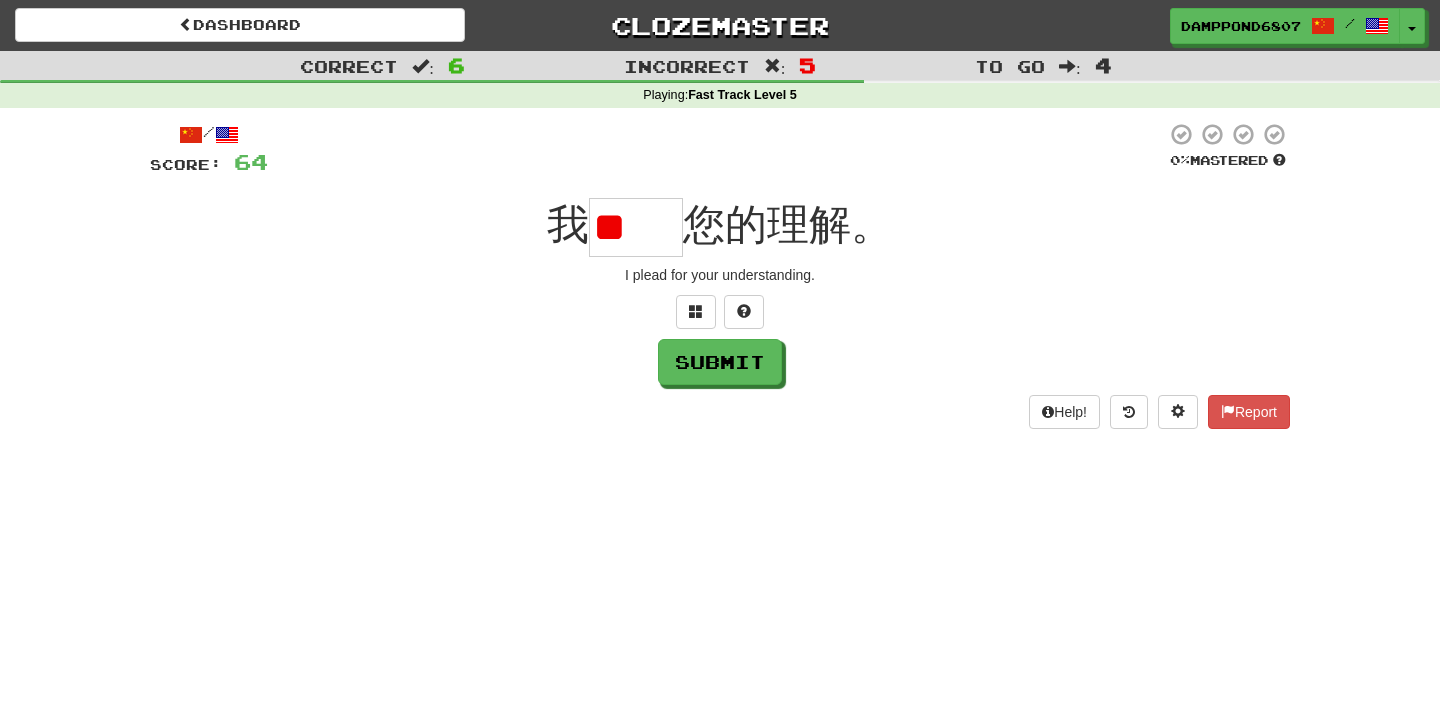 scroll, scrollTop: 0, scrollLeft: 0, axis: both 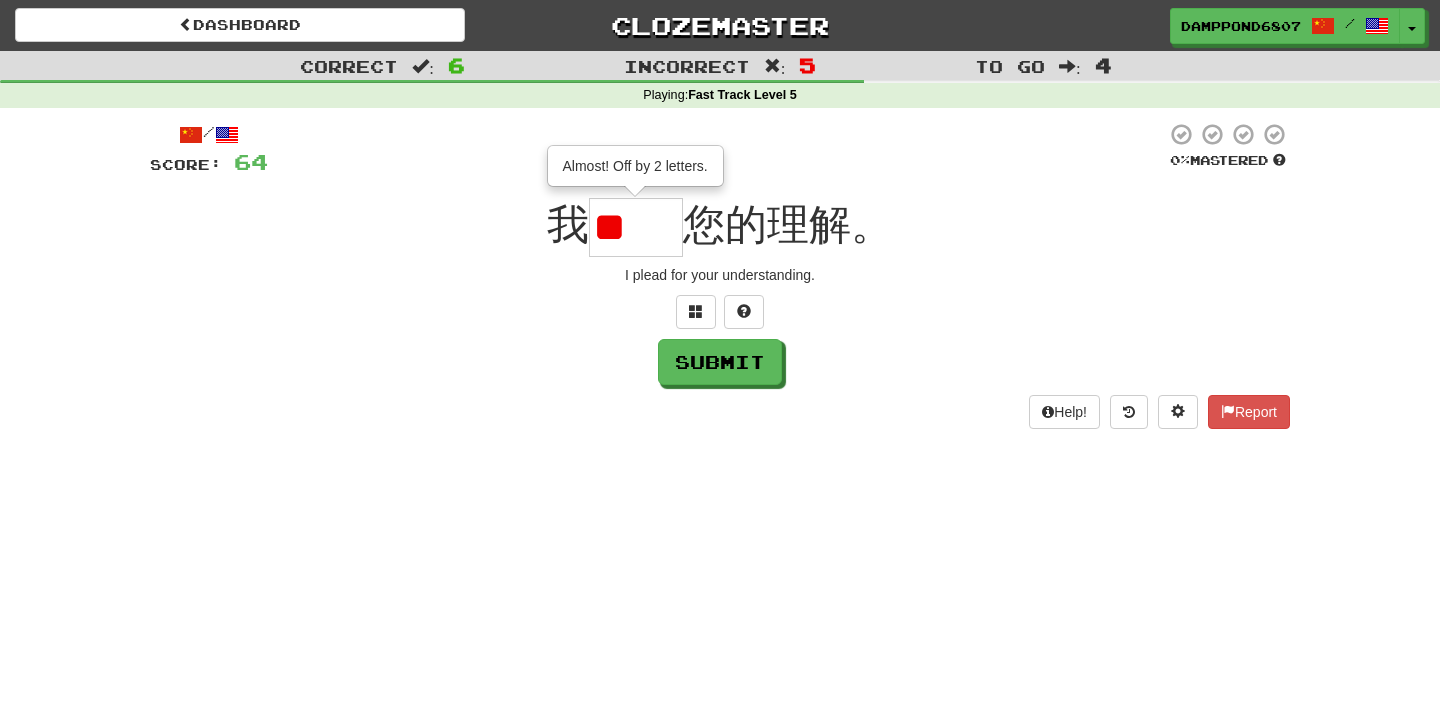 type on "*" 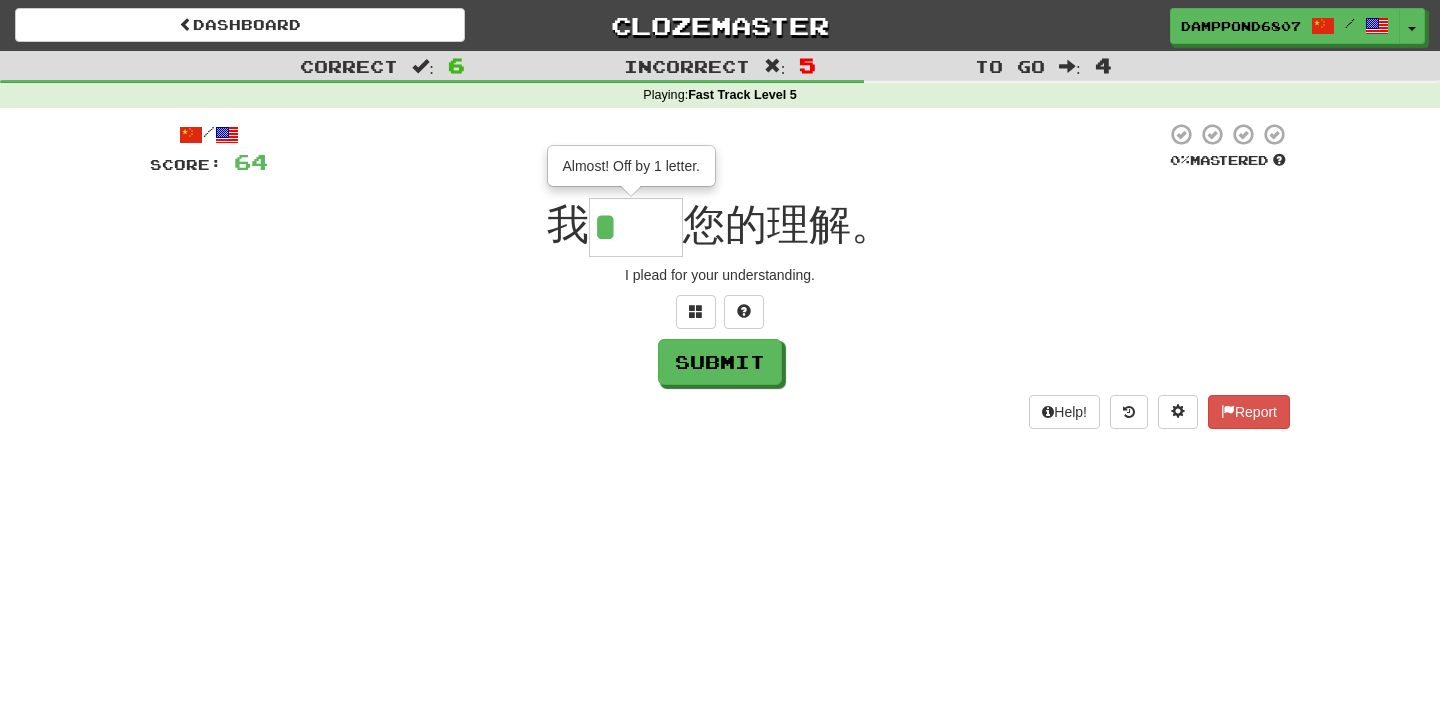 type on "**" 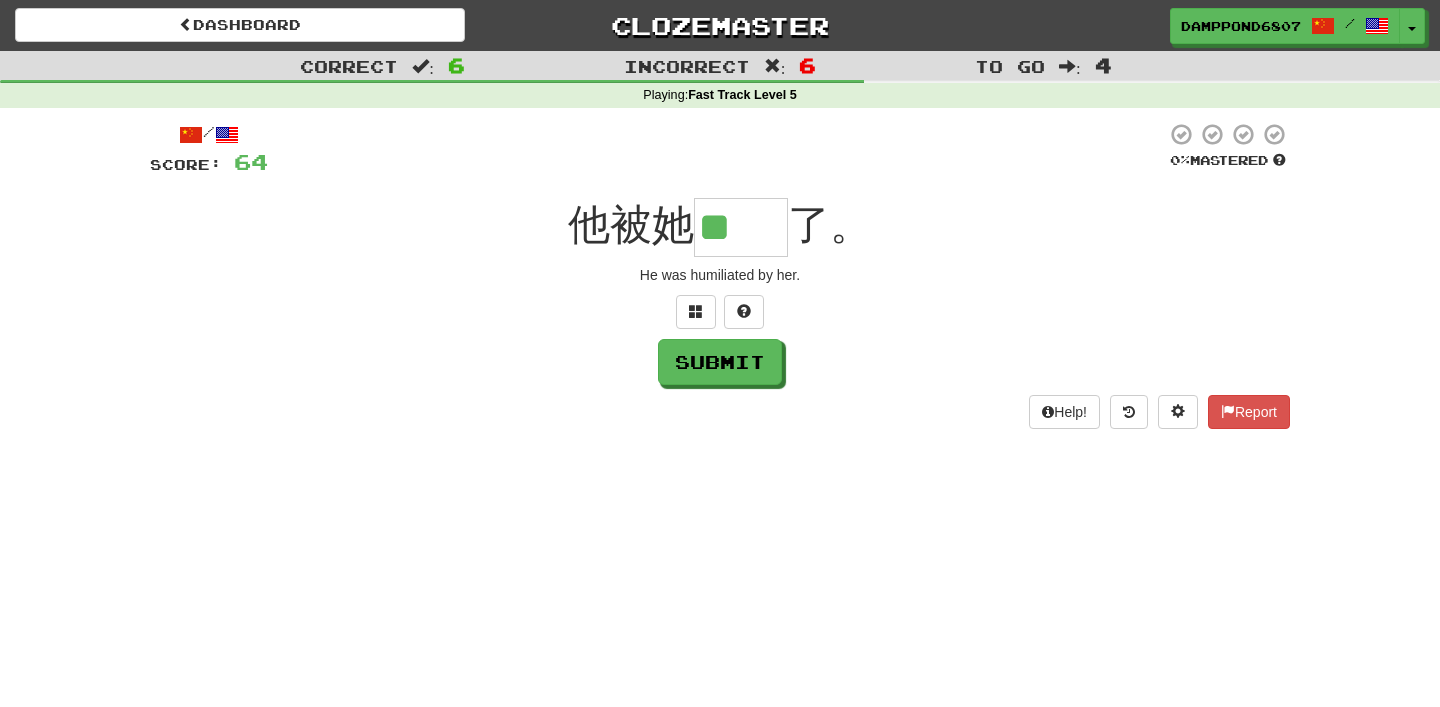scroll, scrollTop: 0, scrollLeft: 0, axis: both 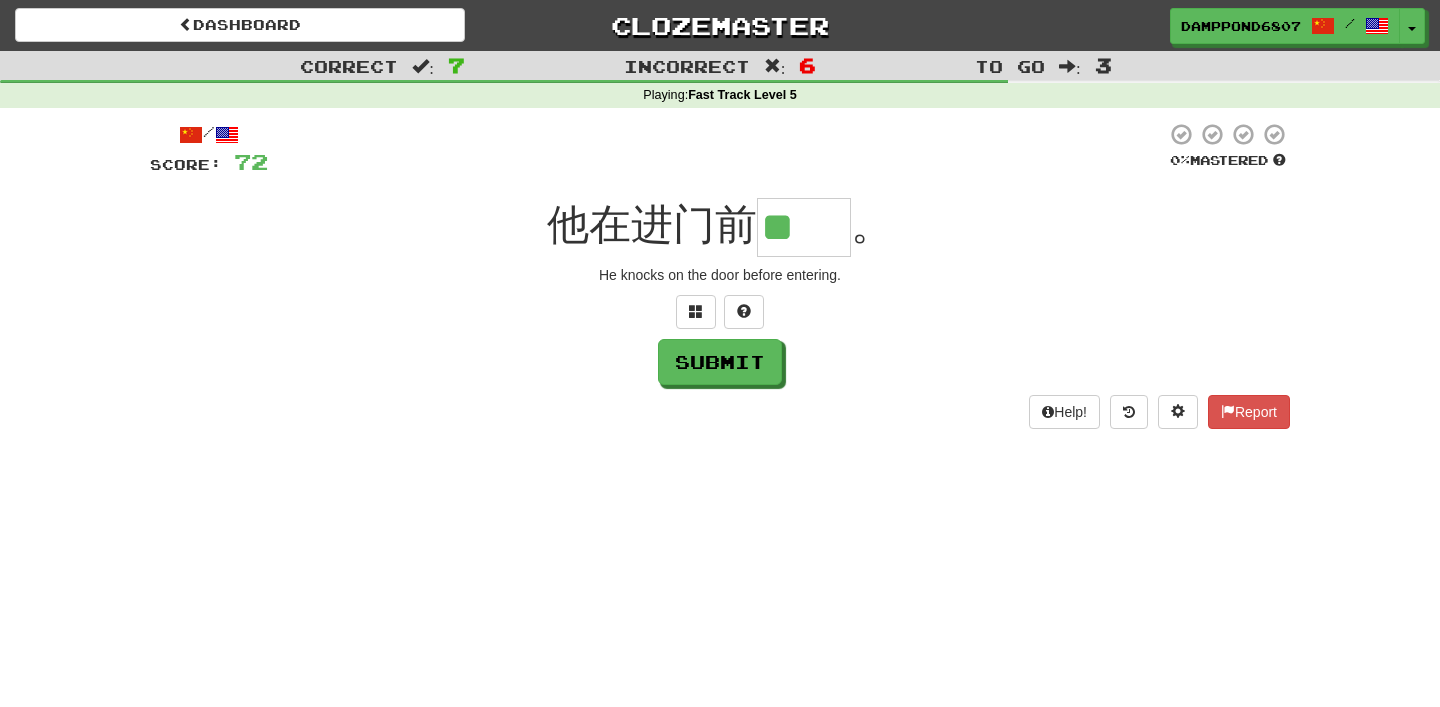 type on "**" 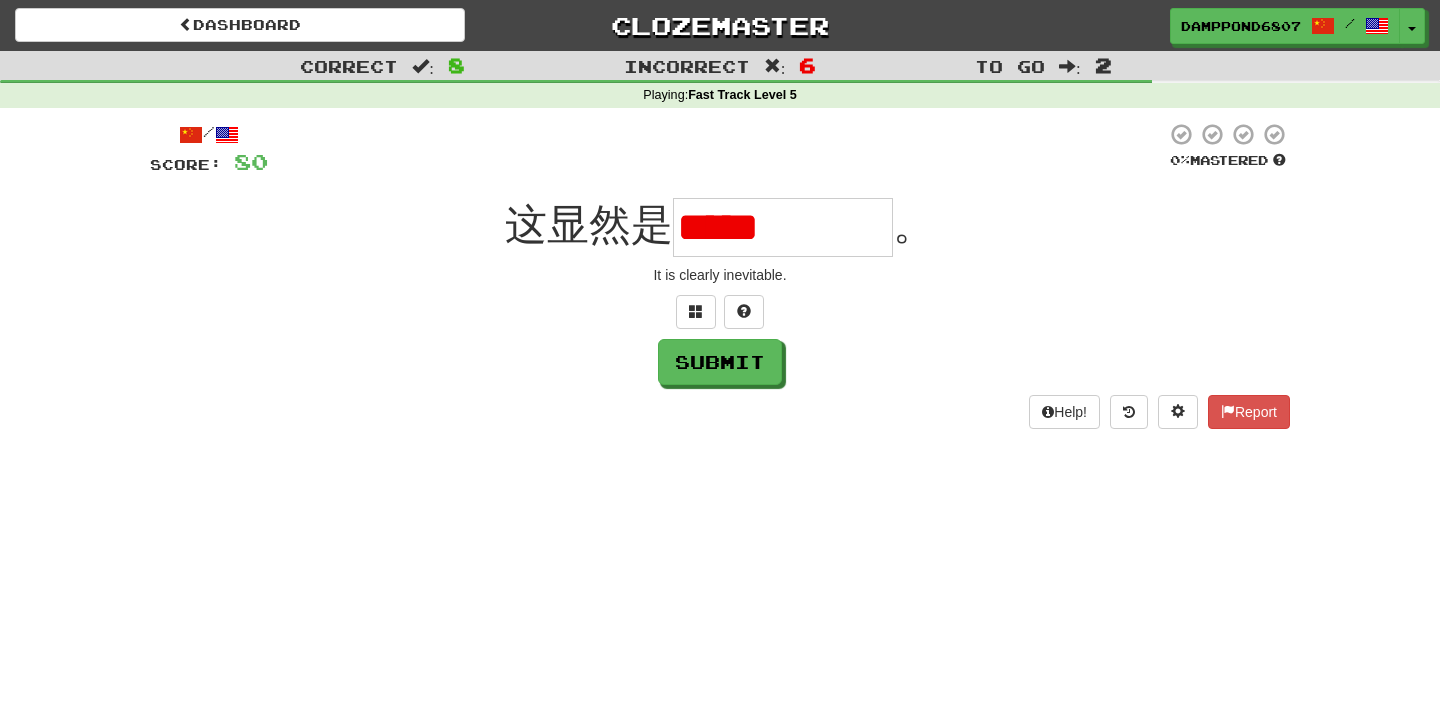 scroll, scrollTop: 0, scrollLeft: 0, axis: both 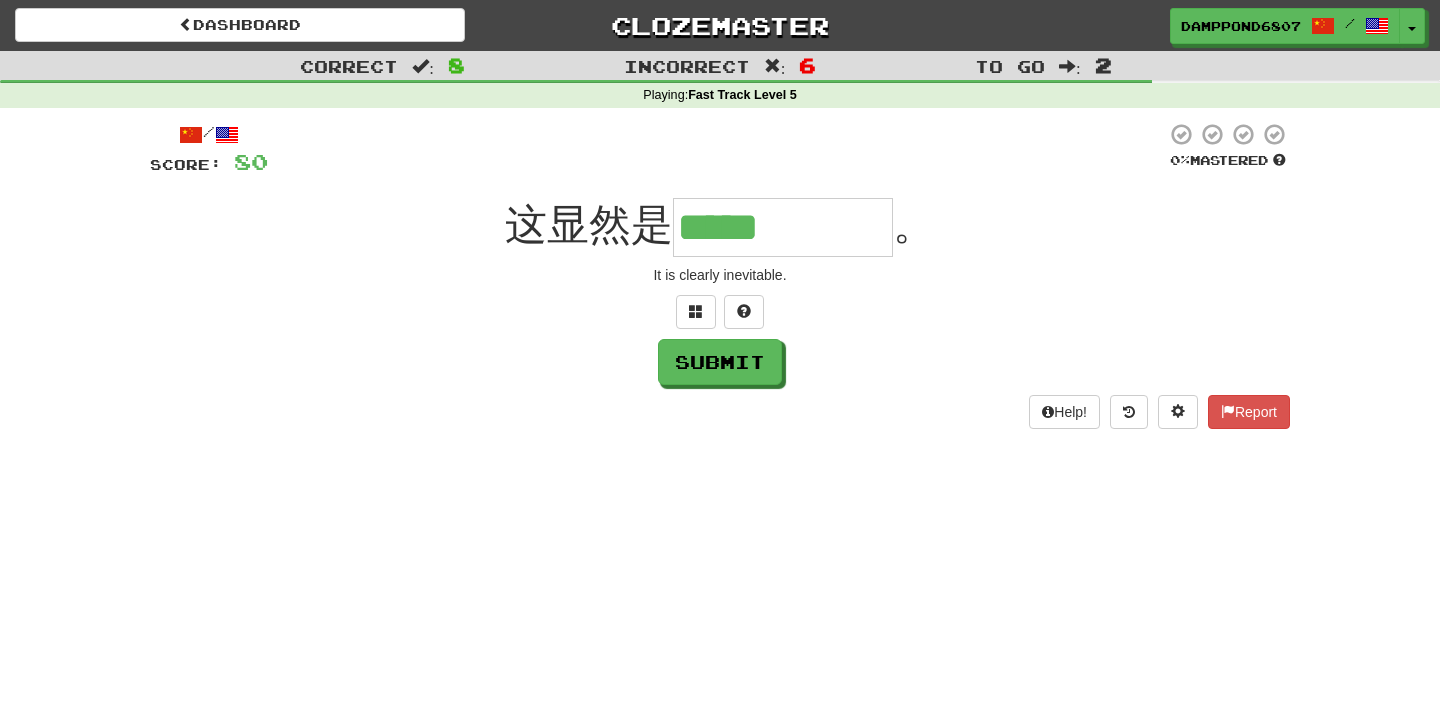 type on "*****" 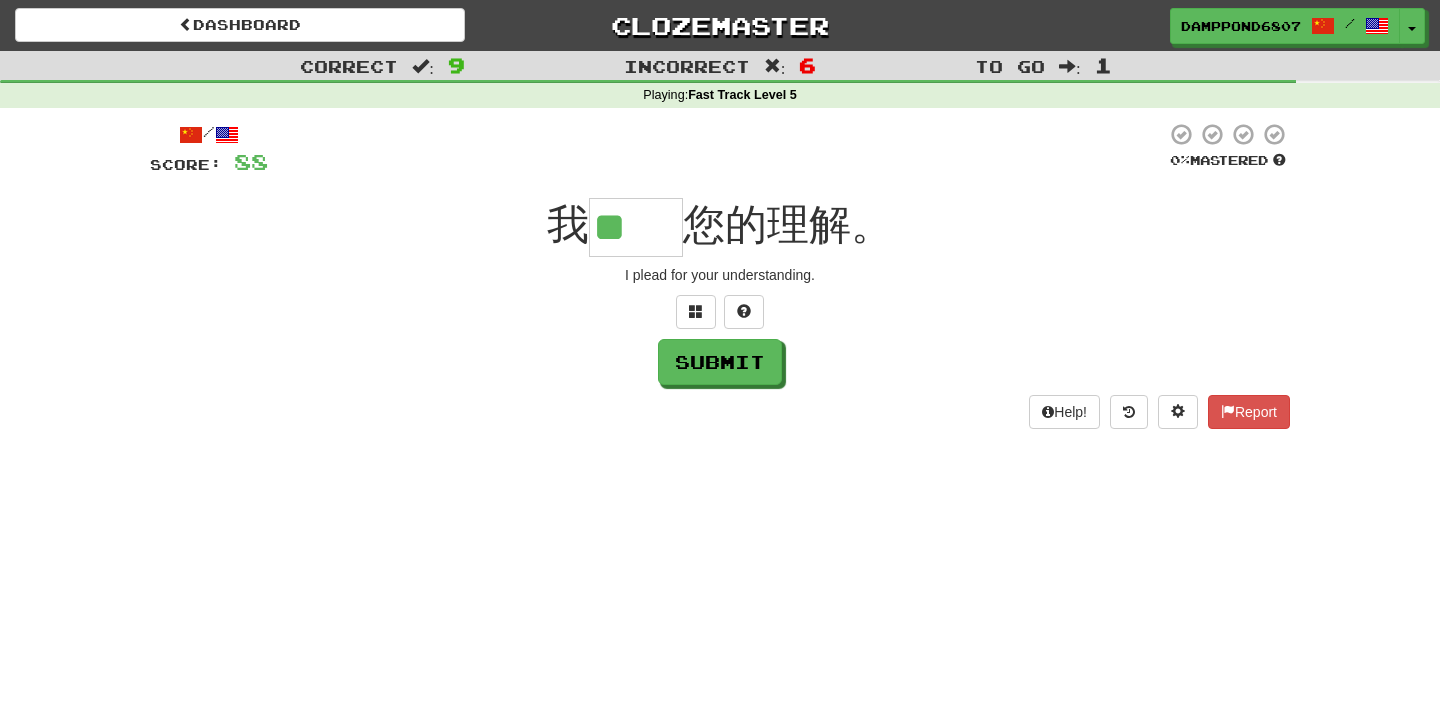 scroll, scrollTop: 0, scrollLeft: 0, axis: both 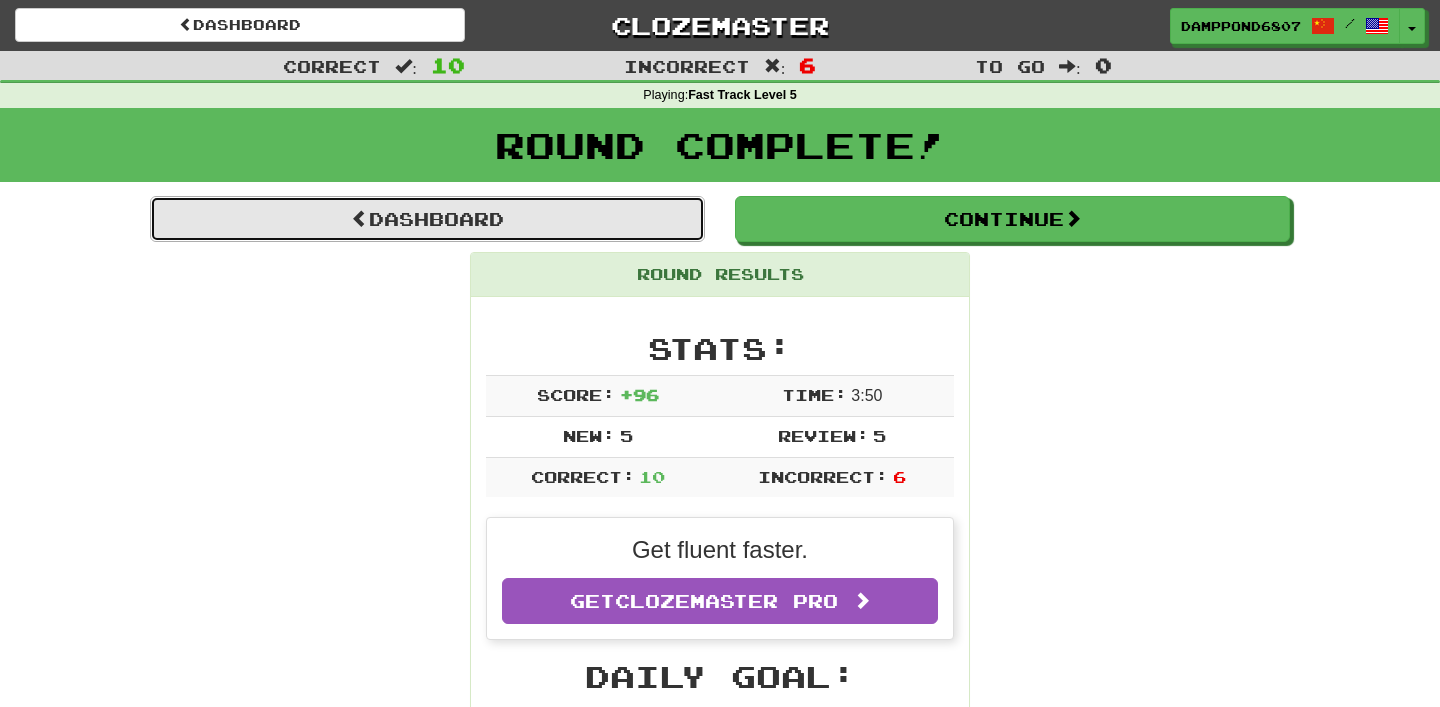 click on "Dashboard" at bounding box center (427, 219) 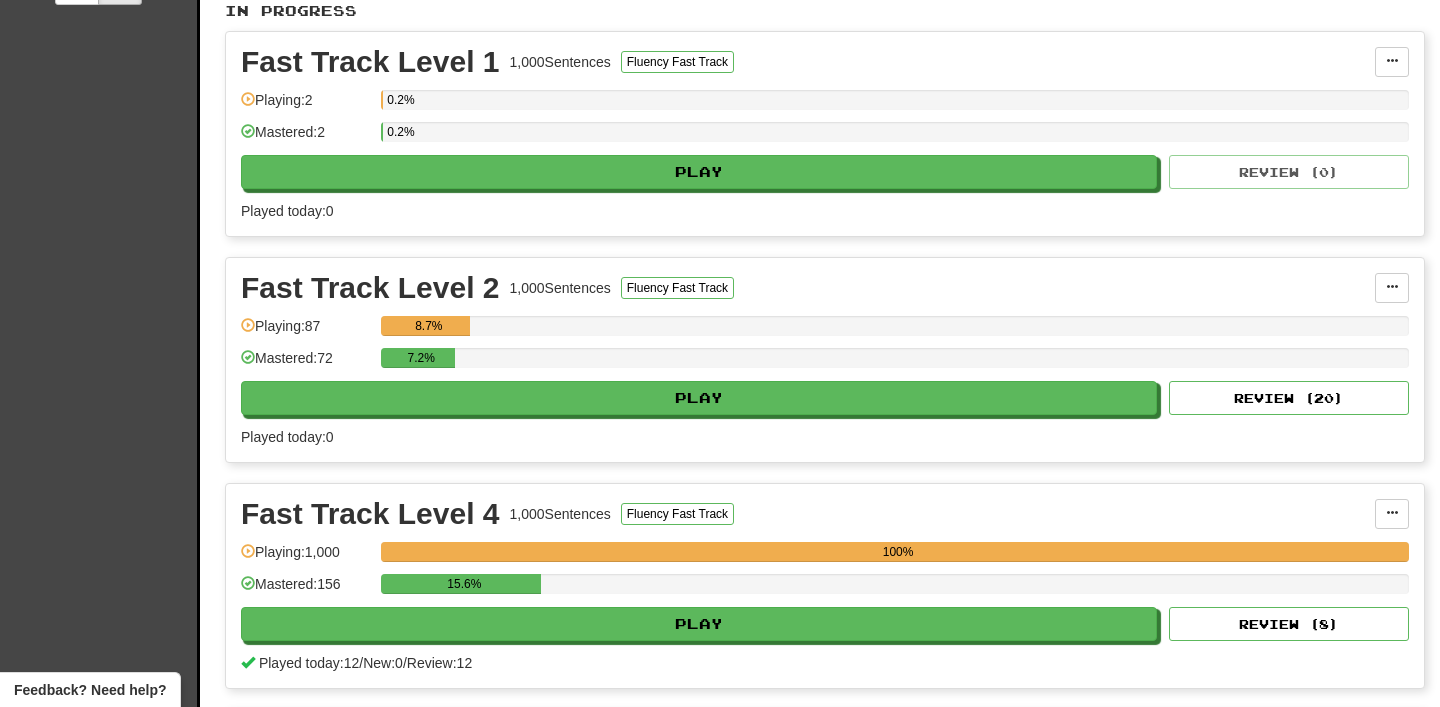 scroll, scrollTop: 740, scrollLeft: 0, axis: vertical 